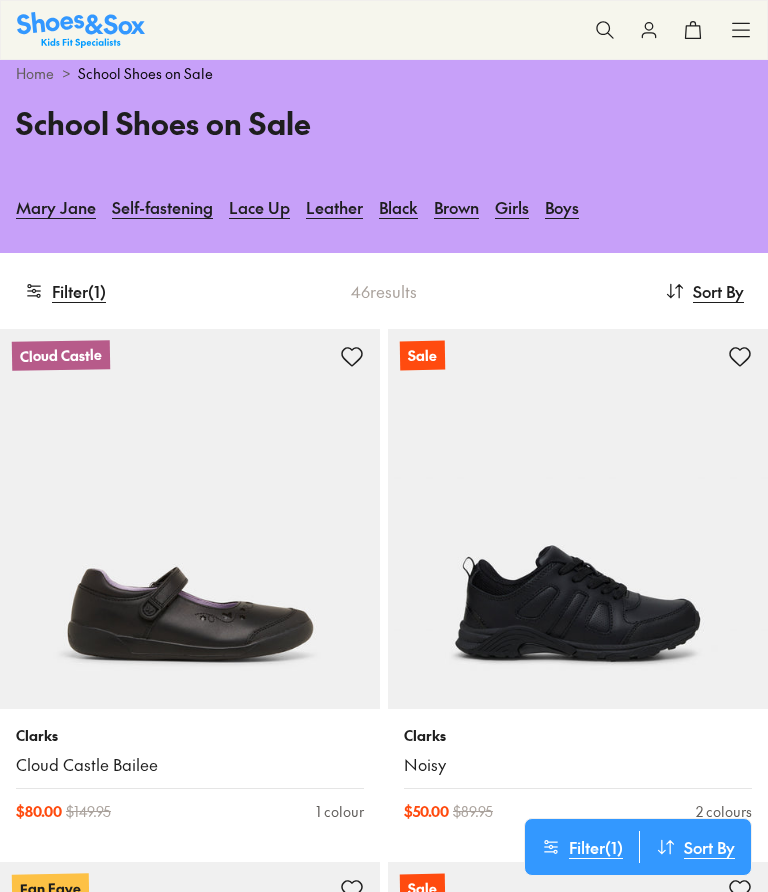 scroll, scrollTop: 142, scrollLeft: 0, axis: vertical 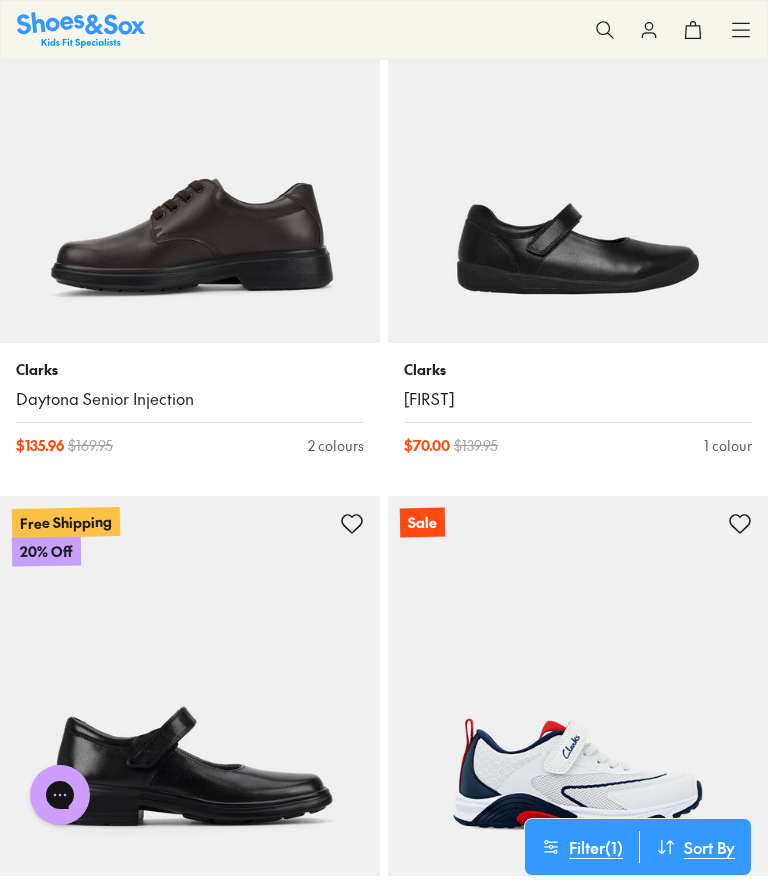 click at bounding box center [190, 153] 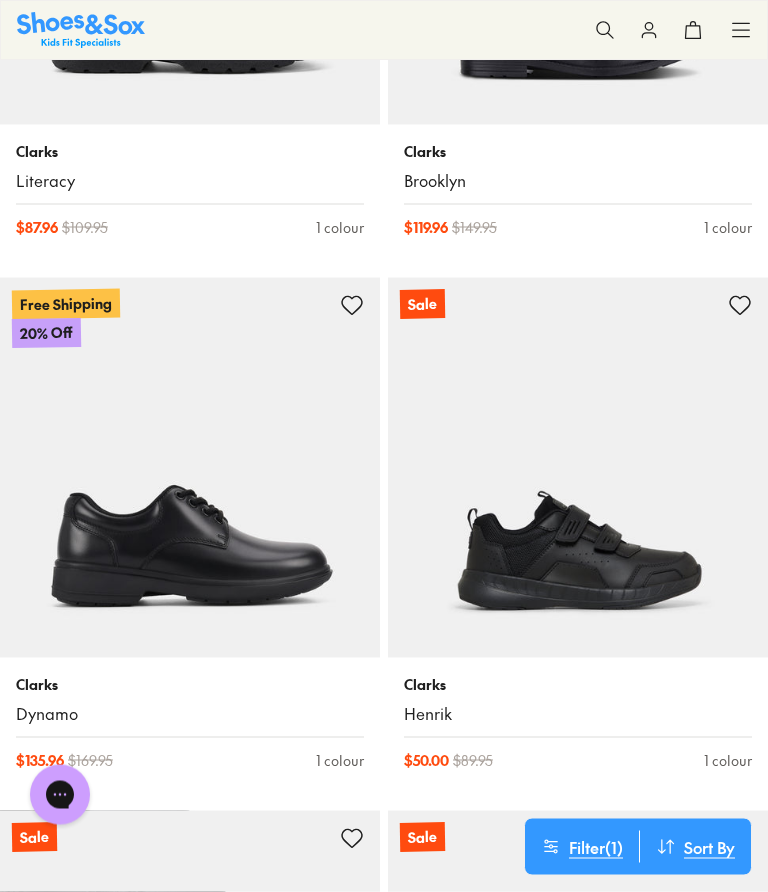 scroll, scrollTop: 8625, scrollLeft: 0, axis: vertical 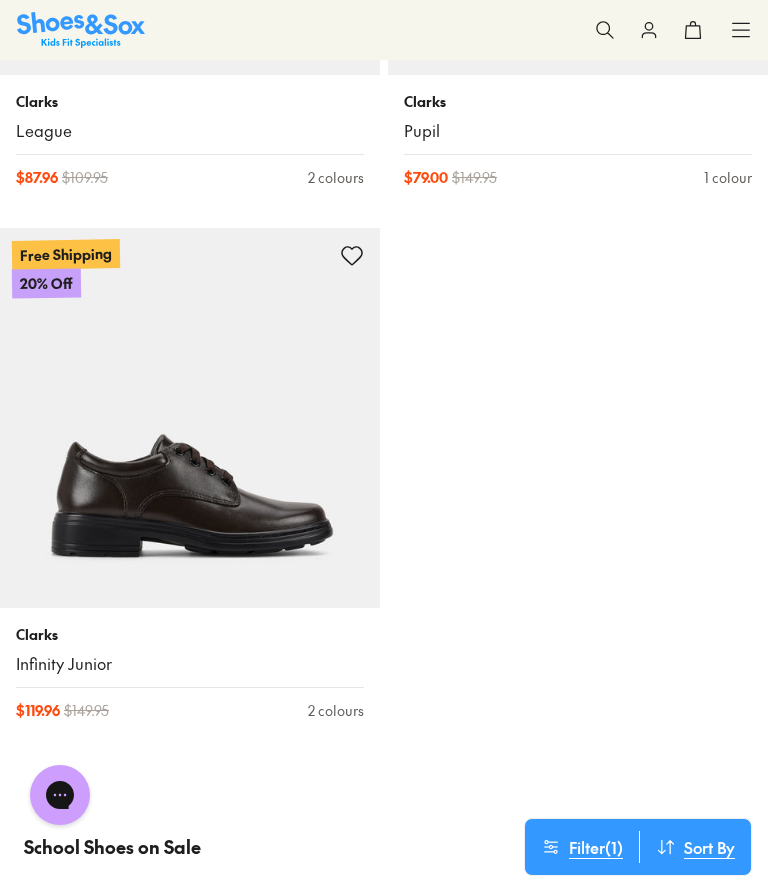 click at bounding box center [605, 30] 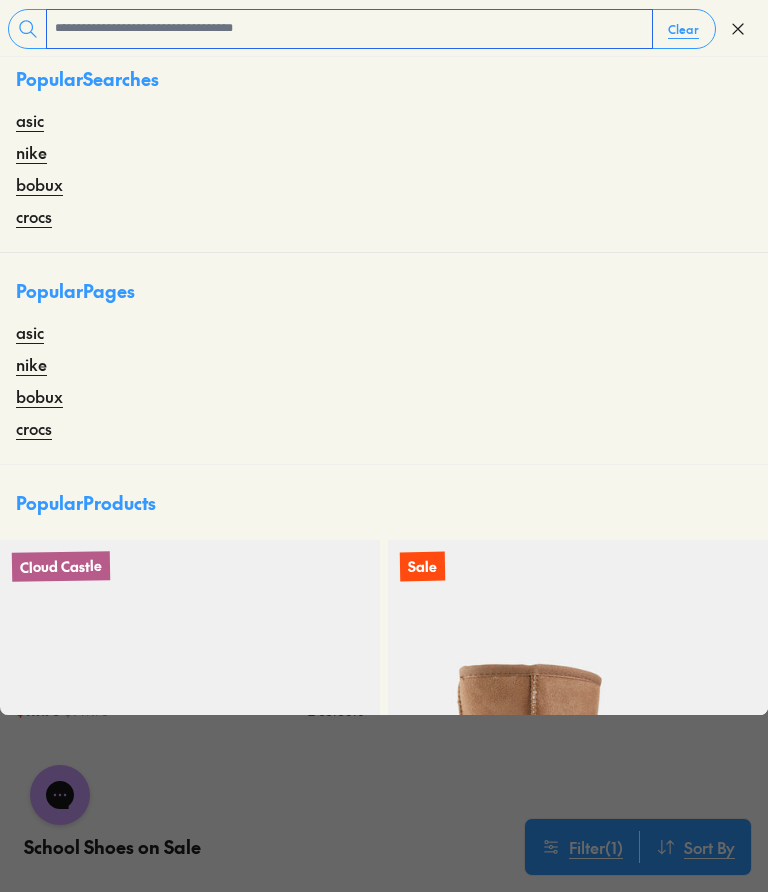 click at bounding box center [349, 29] 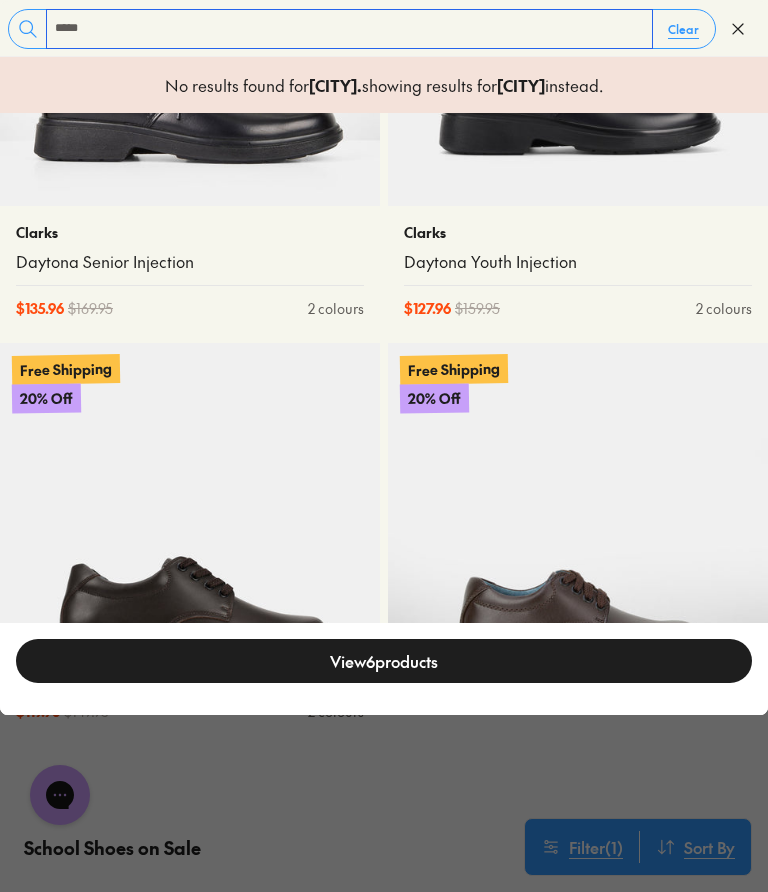 scroll, scrollTop: 361, scrollLeft: 0, axis: vertical 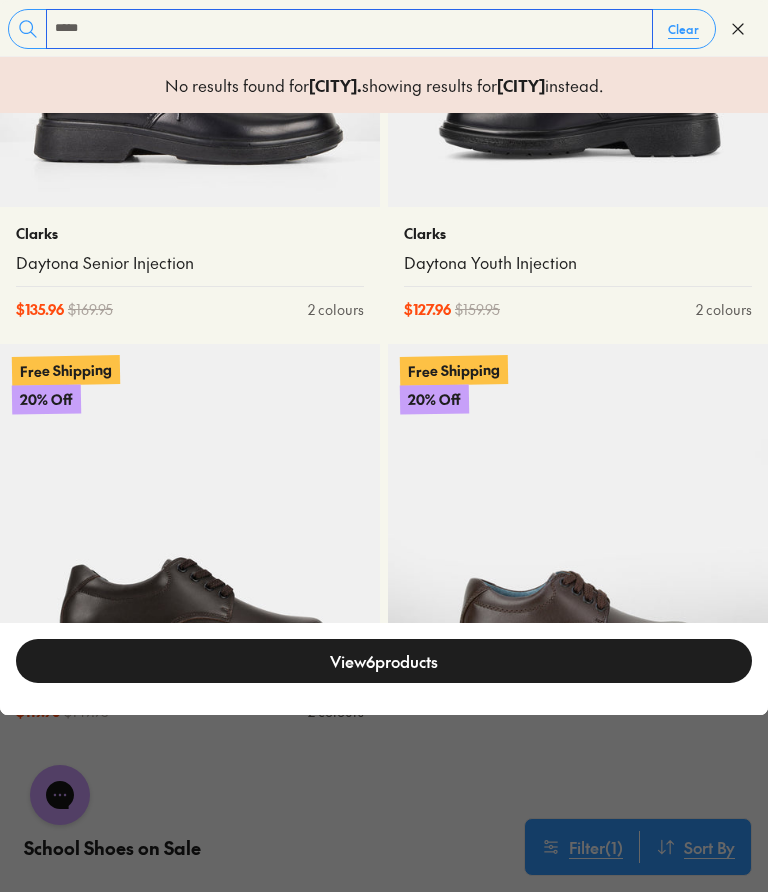 type on "*****" 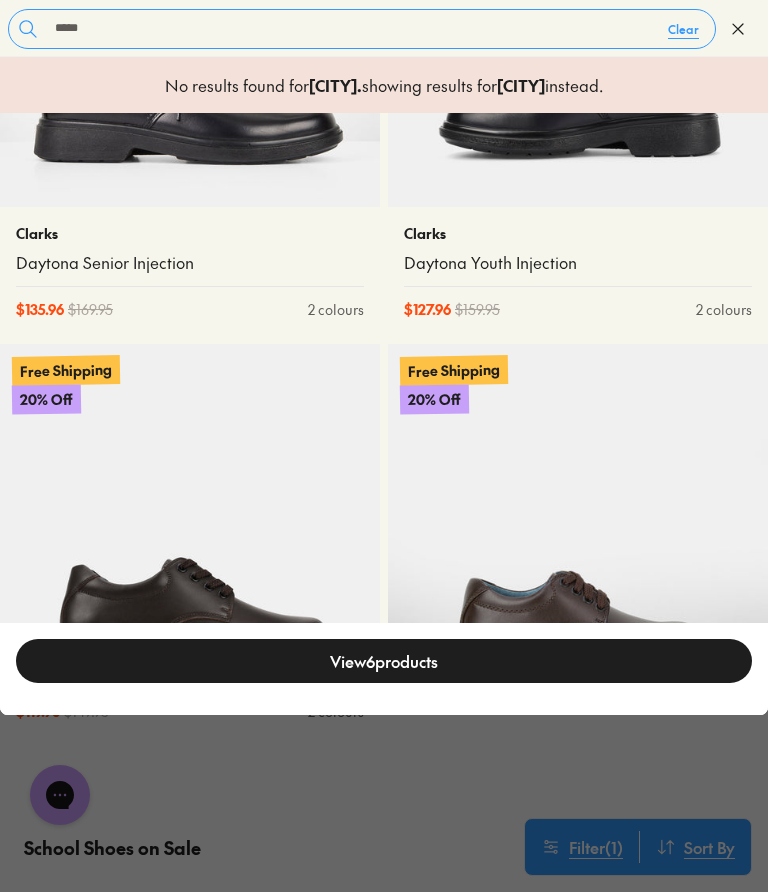 click at bounding box center (578, 17) 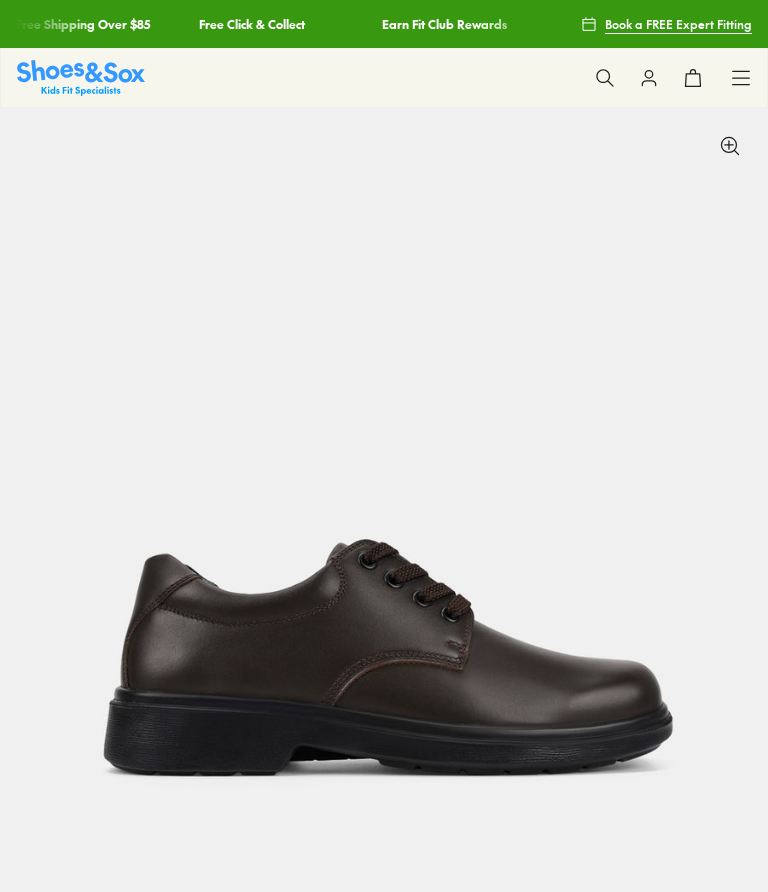 scroll, scrollTop: 0, scrollLeft: 0, axis: both 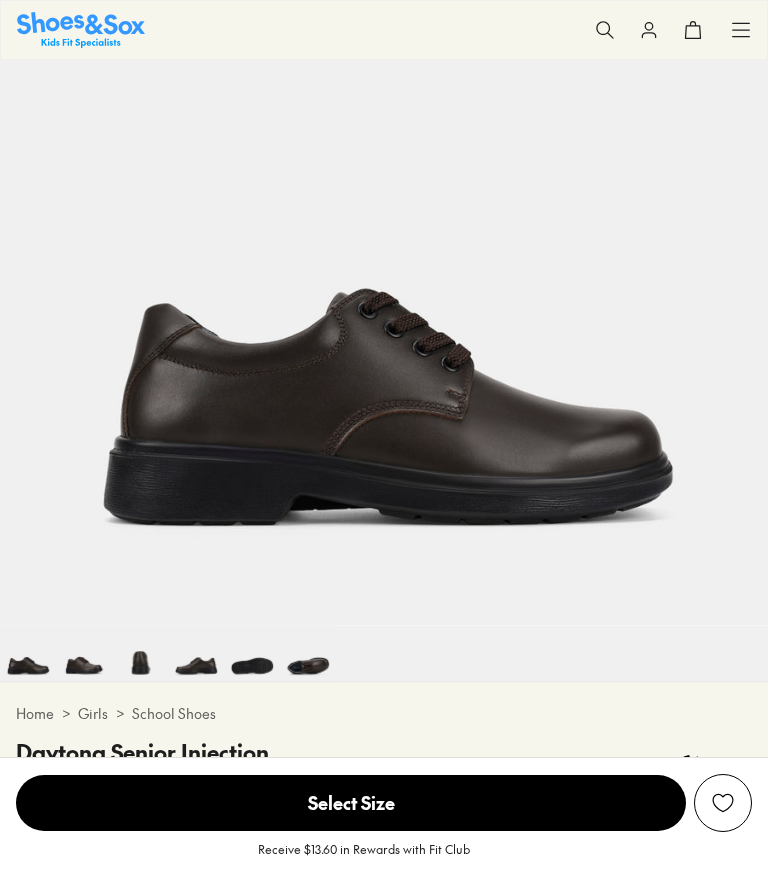 select on "*" 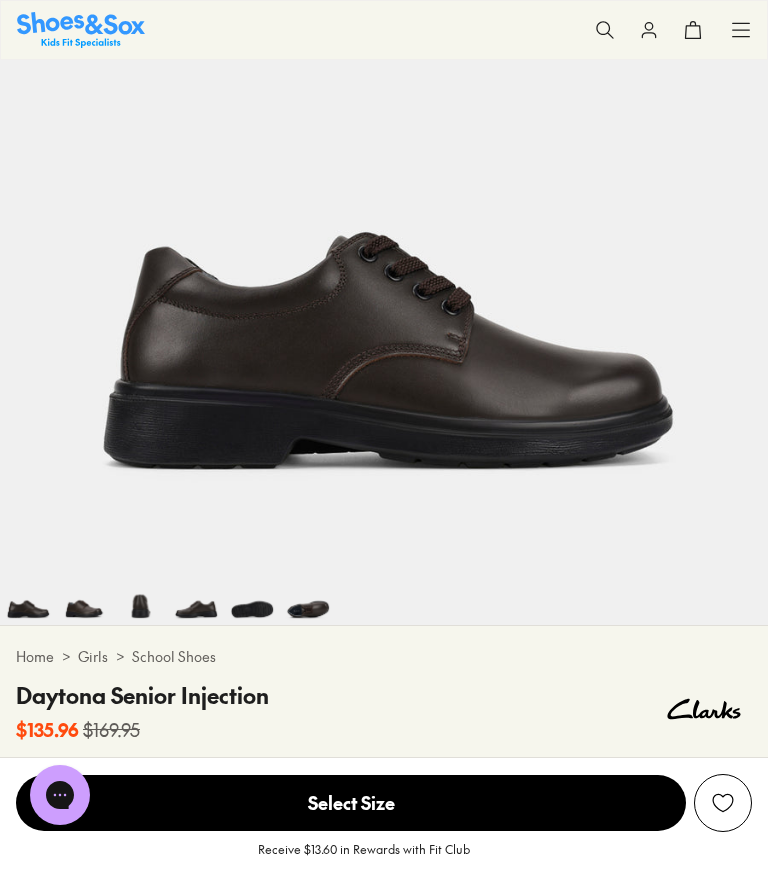 scroll, scrollTop: 0, scrollLeft: 0, axis: both 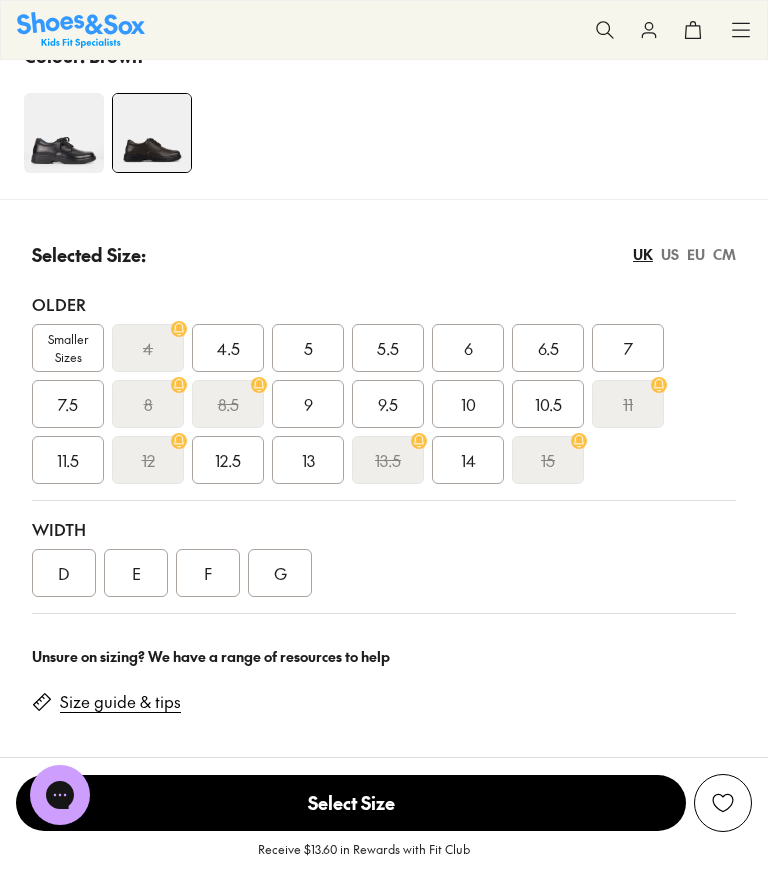 click on "F" at bounding box center [208, 573] 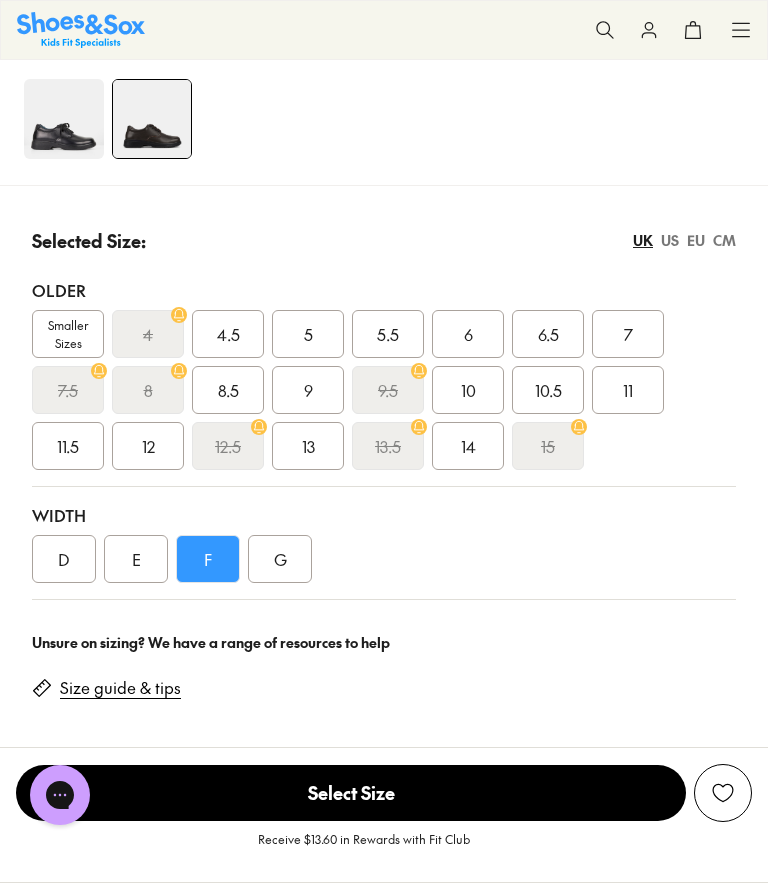 scroll, scrollTop: 1146, scrollLeft: 0, axis: vertical 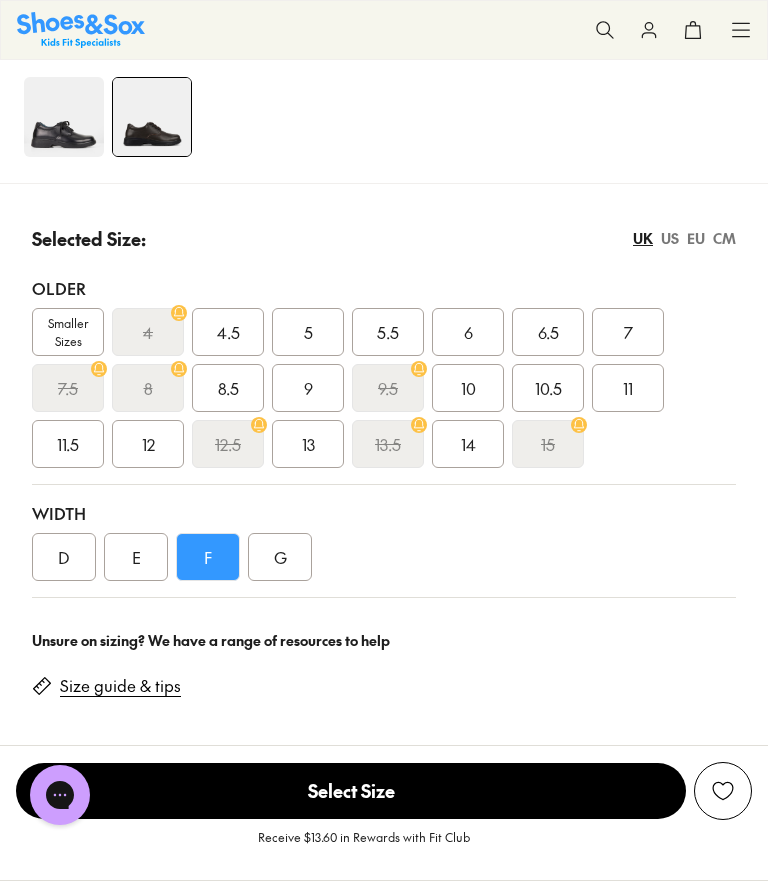 click on "CM" at bounding box center [724, 238] 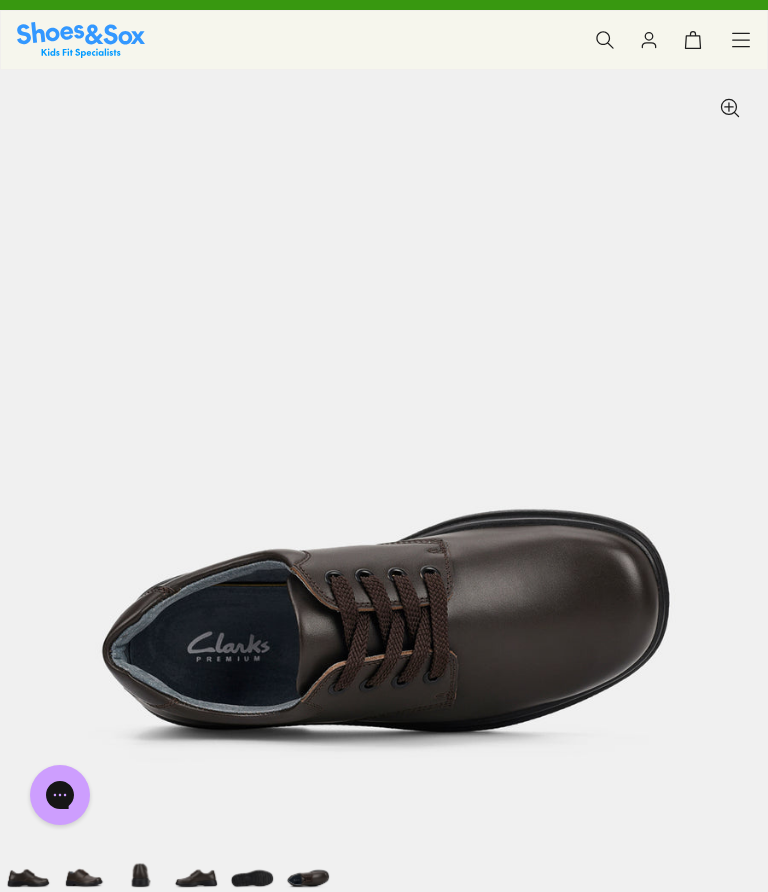 scroll, scrollTop: 0, scrollLeft: 0, axis: both 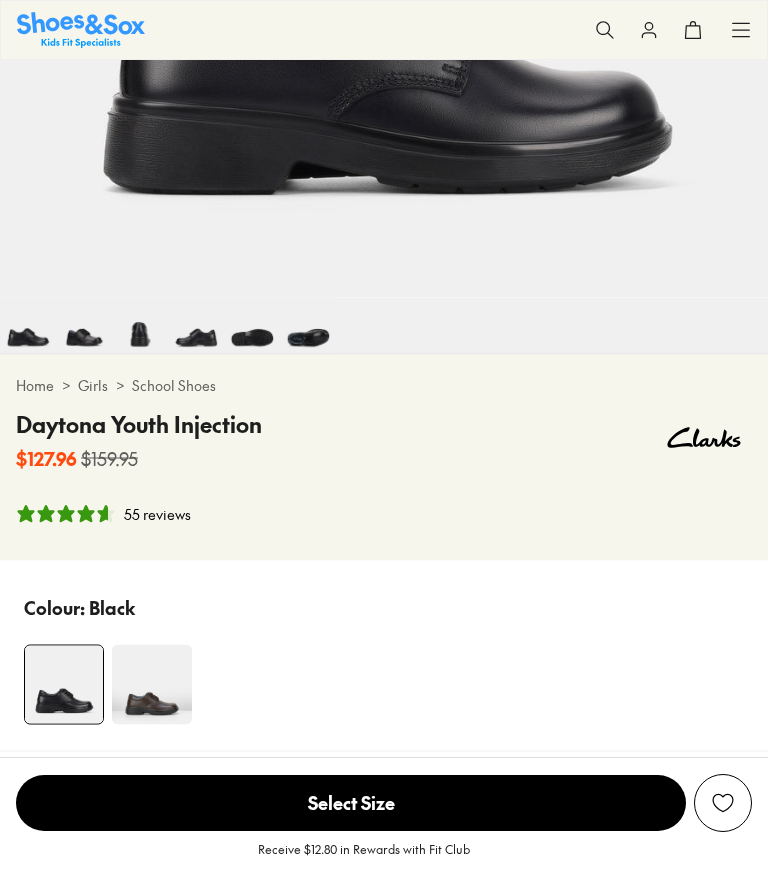 select on "*" 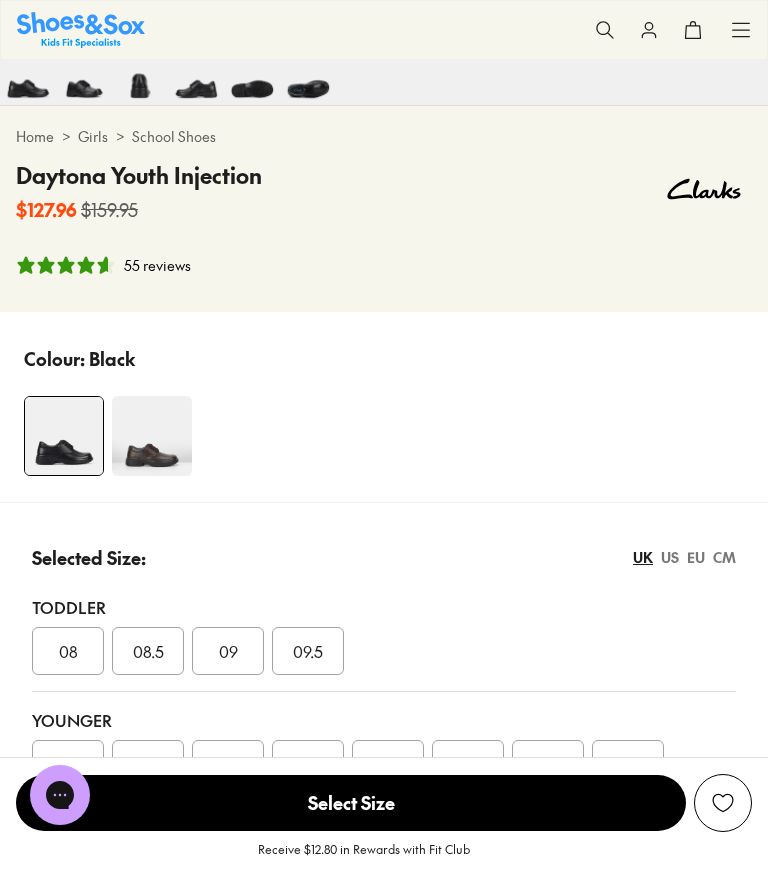scroll, scrollTop: 0, scrollLeft: 0, axis: both 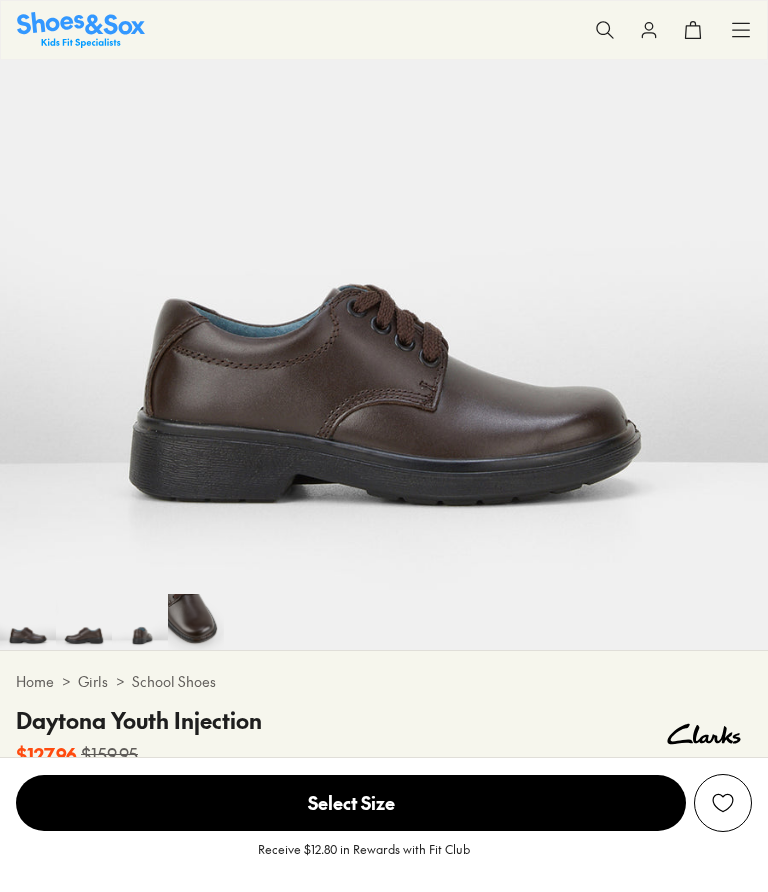 select on "*" 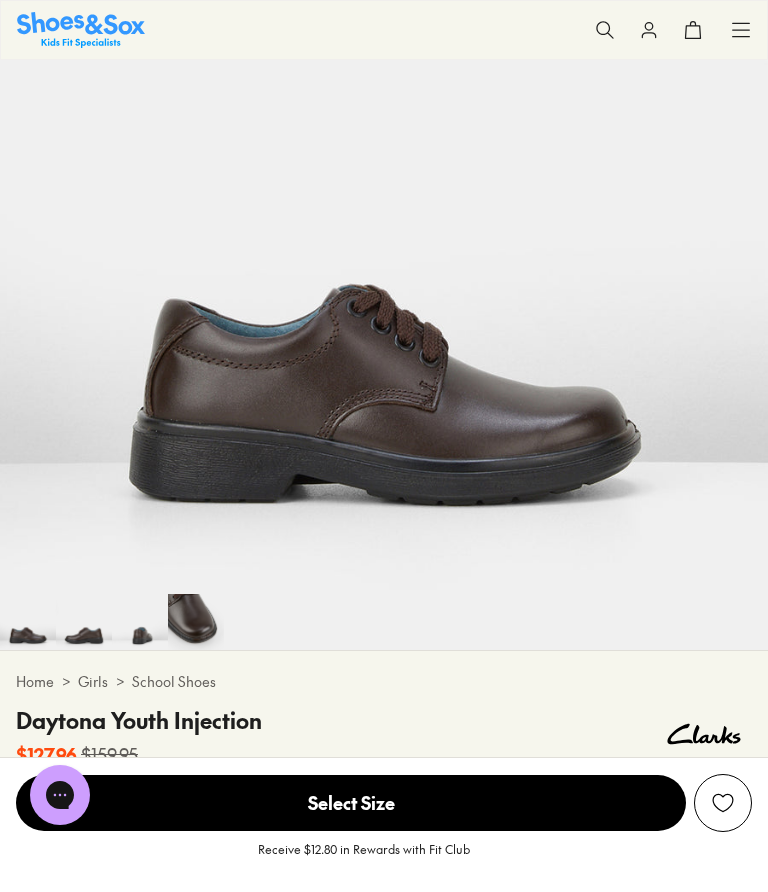 scroll, scrollTop: 0, scrollLeft: 0, axis: both 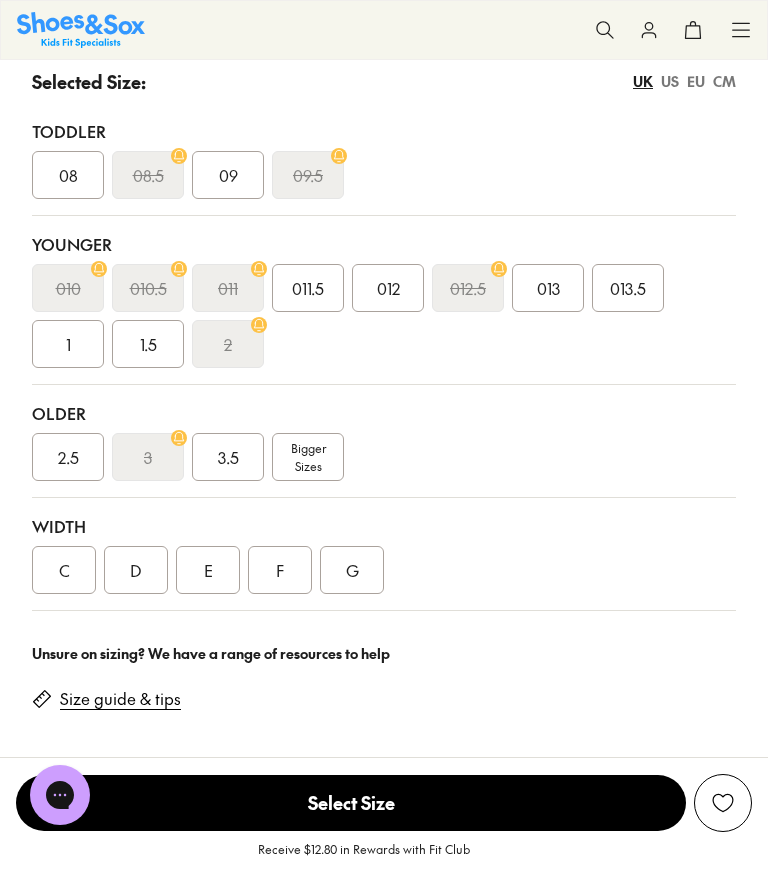 click on "F" at bounding box center (280, 570) 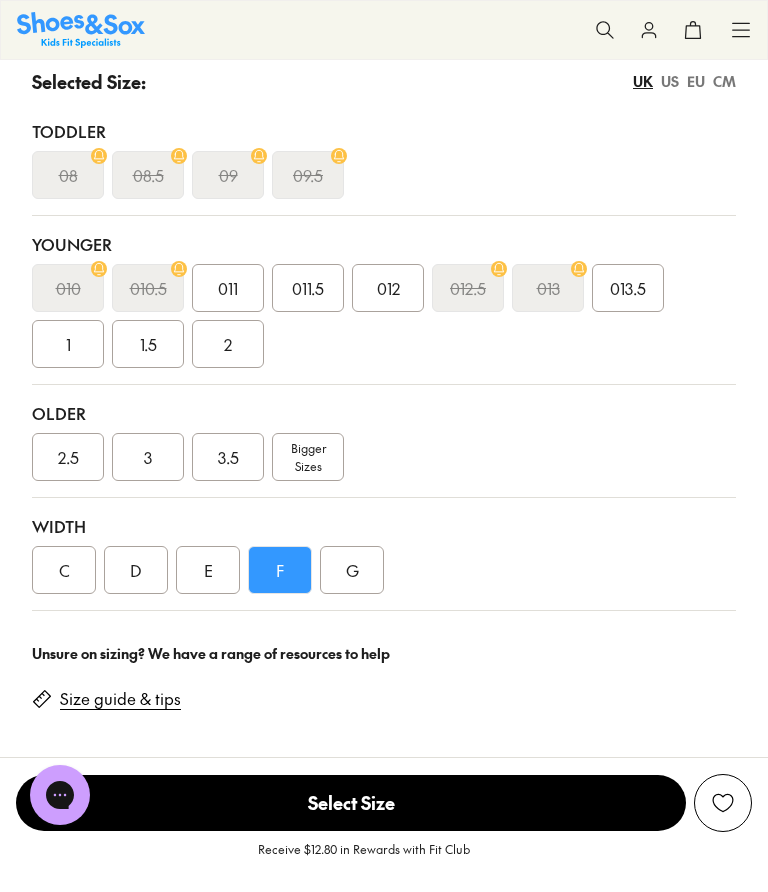 click on "2" at bounding box center [228, 344] 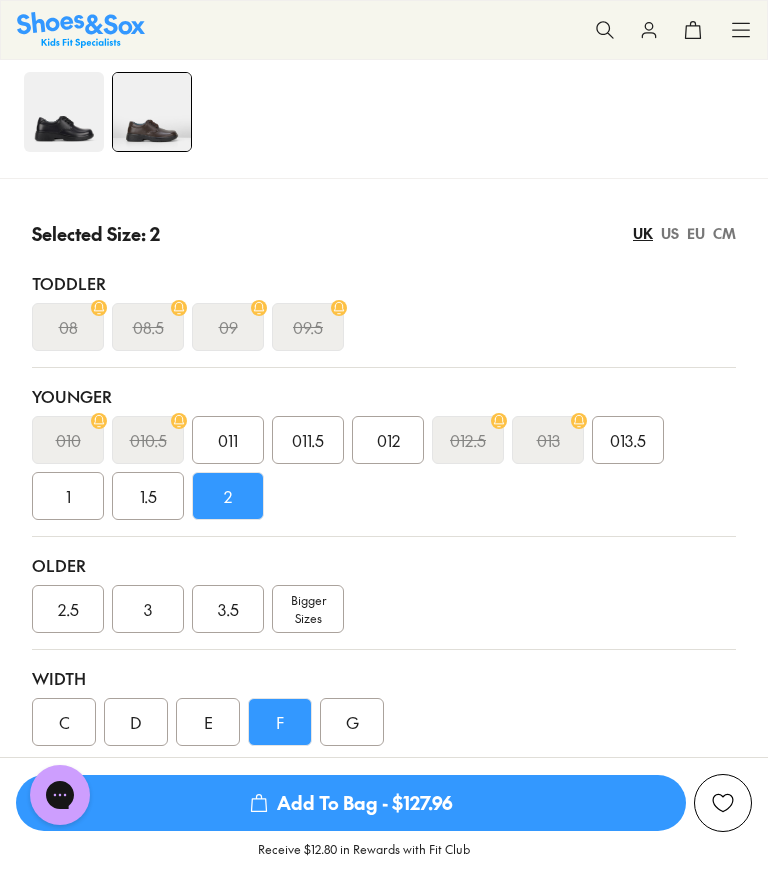 scroll, scrollTop: 1185, scrollLeft: 0, axis: vertical 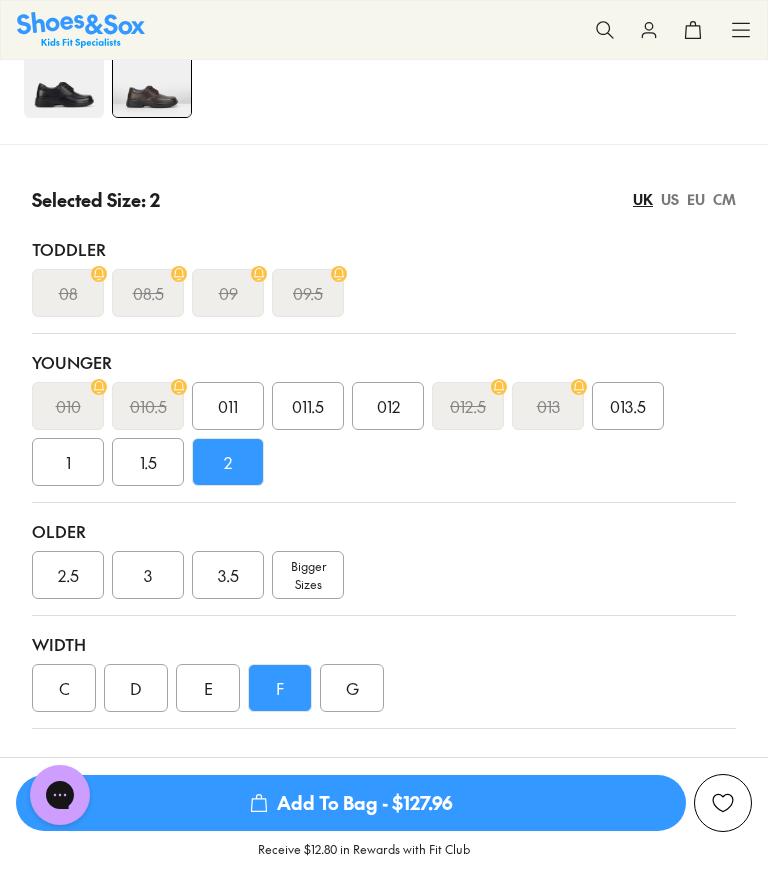 click on "CM" at bounding box center (724, 199) 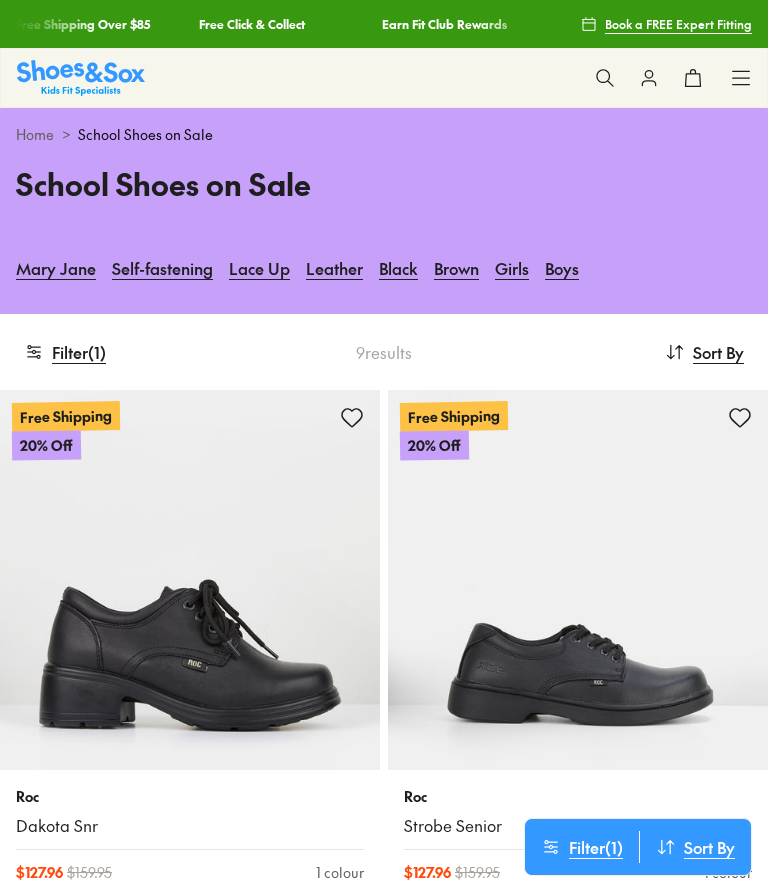 scroll, scrollTop: 313, scrollLeft: 0, axis: vertical 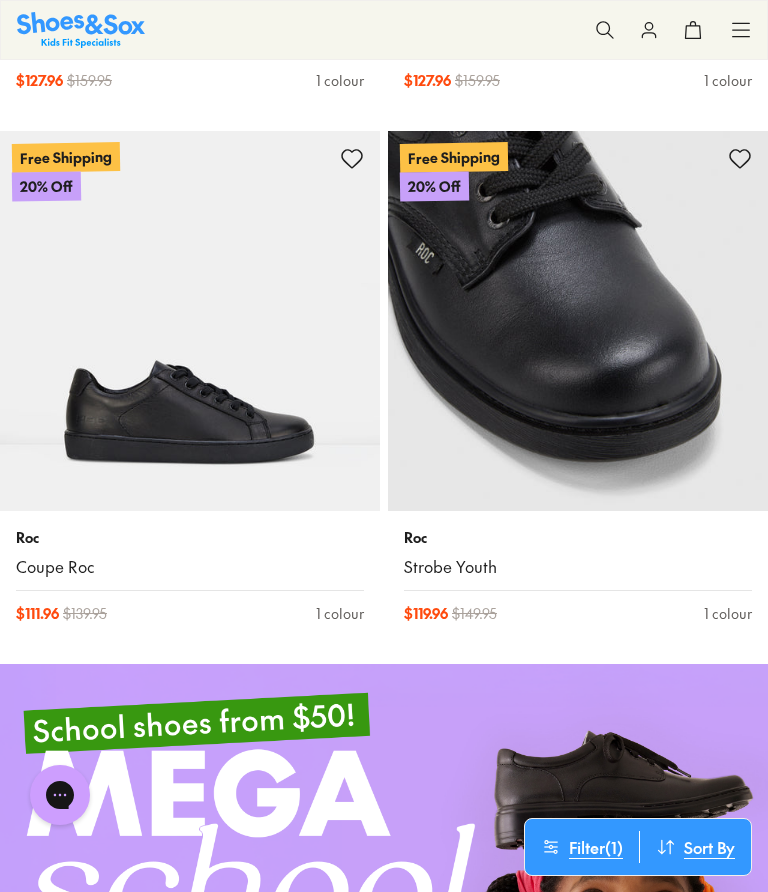 click at bounding box center [578, 321] 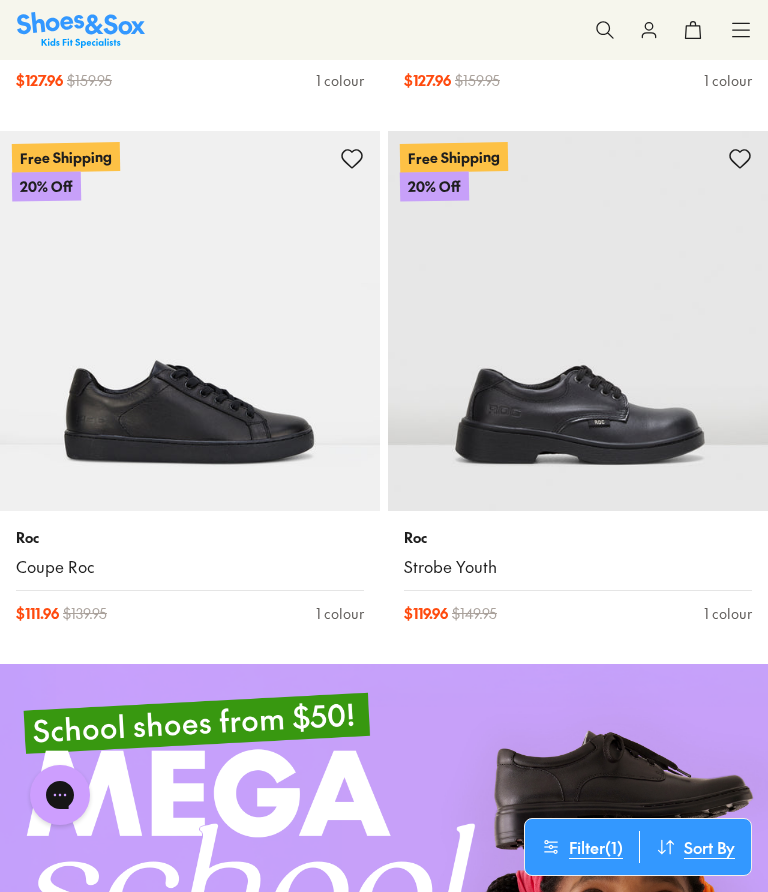 click 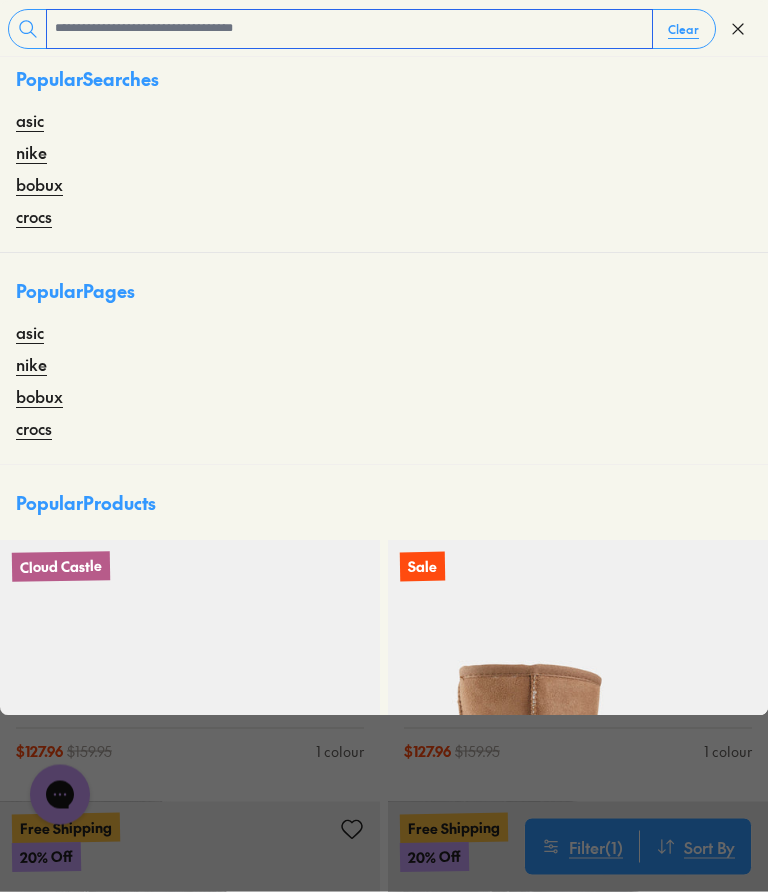 scroll, scrollTop: 115, scrollLeft: 0, axis: vertical 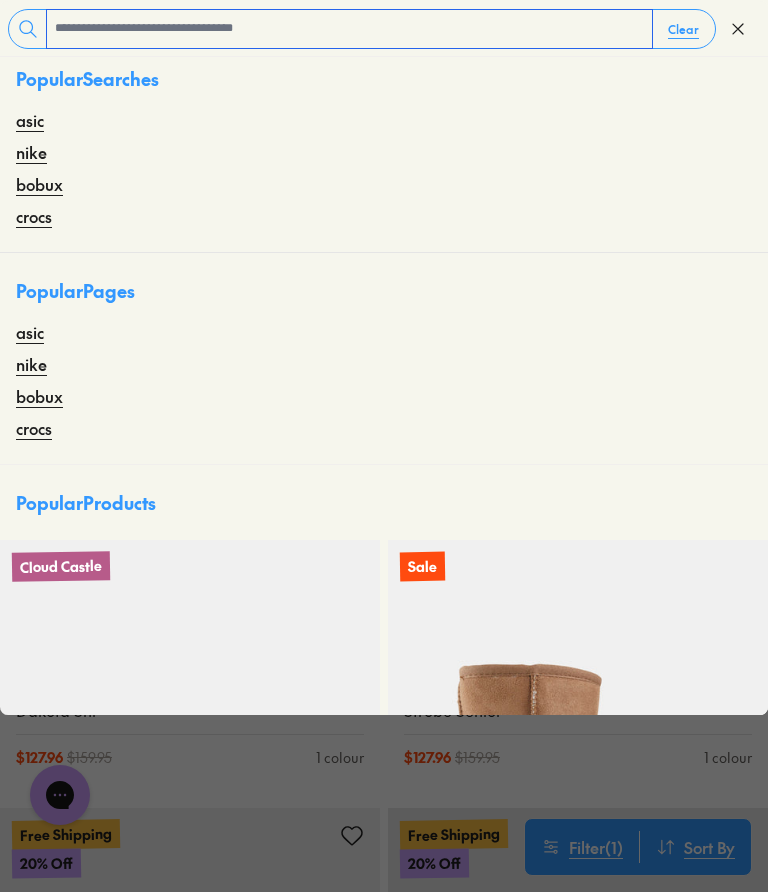click at bounding box center [349, 29] 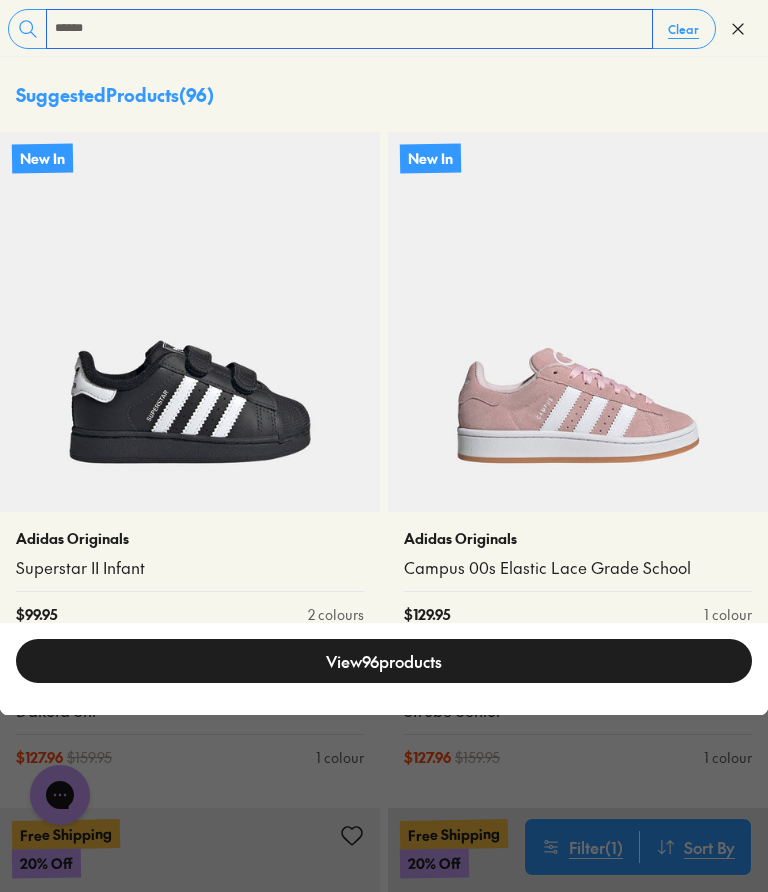 type on "******" 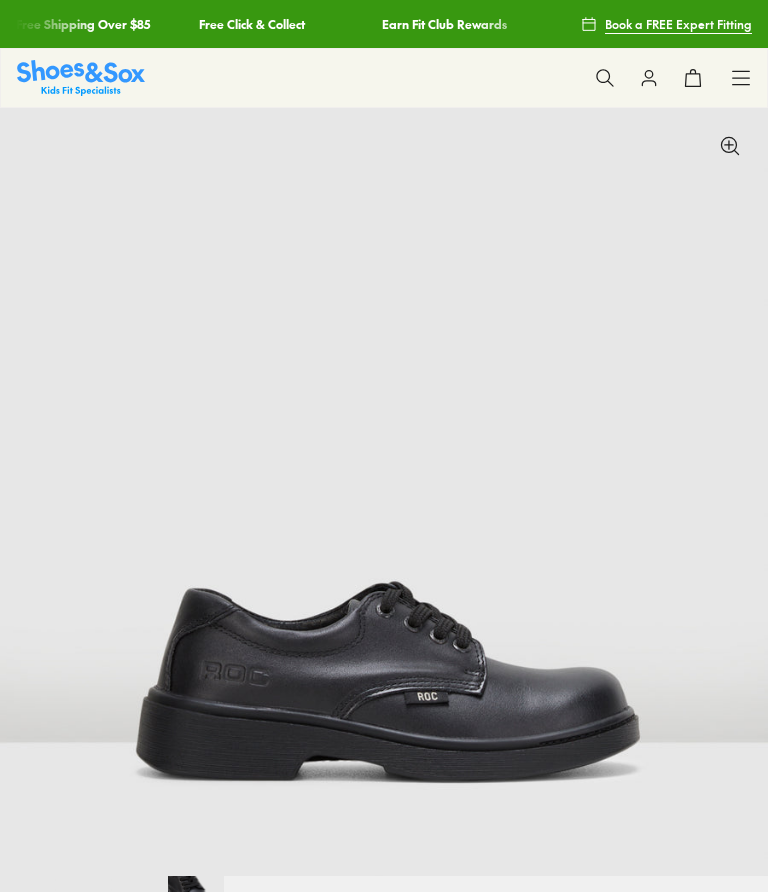 scroll, scrollTop: 0, scrollLeft: 0, axis: both 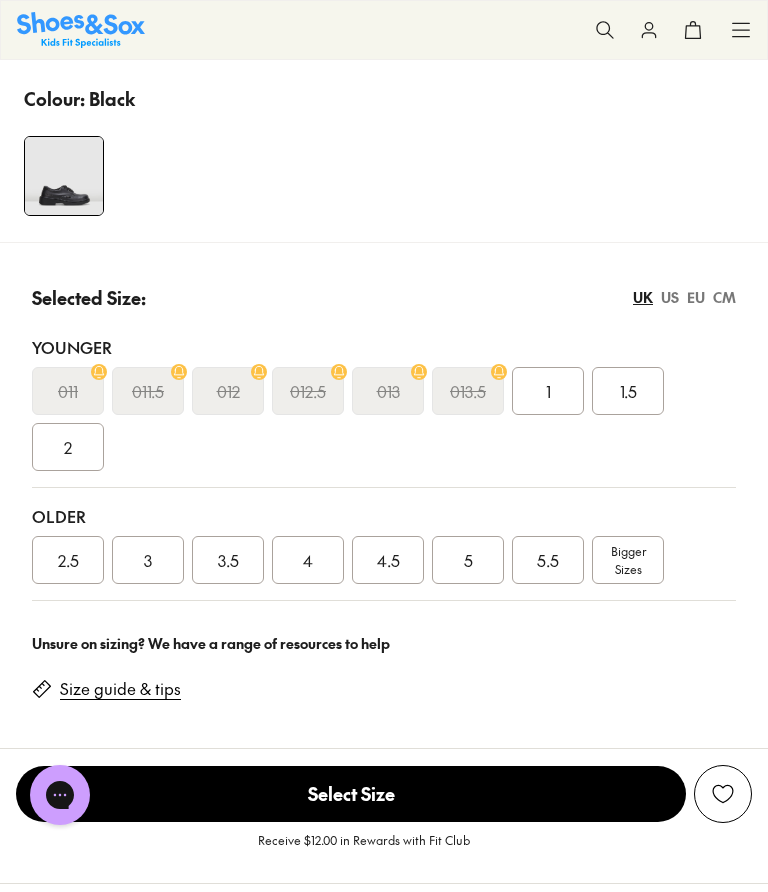 click on "1" at bounding box center [548, 391] 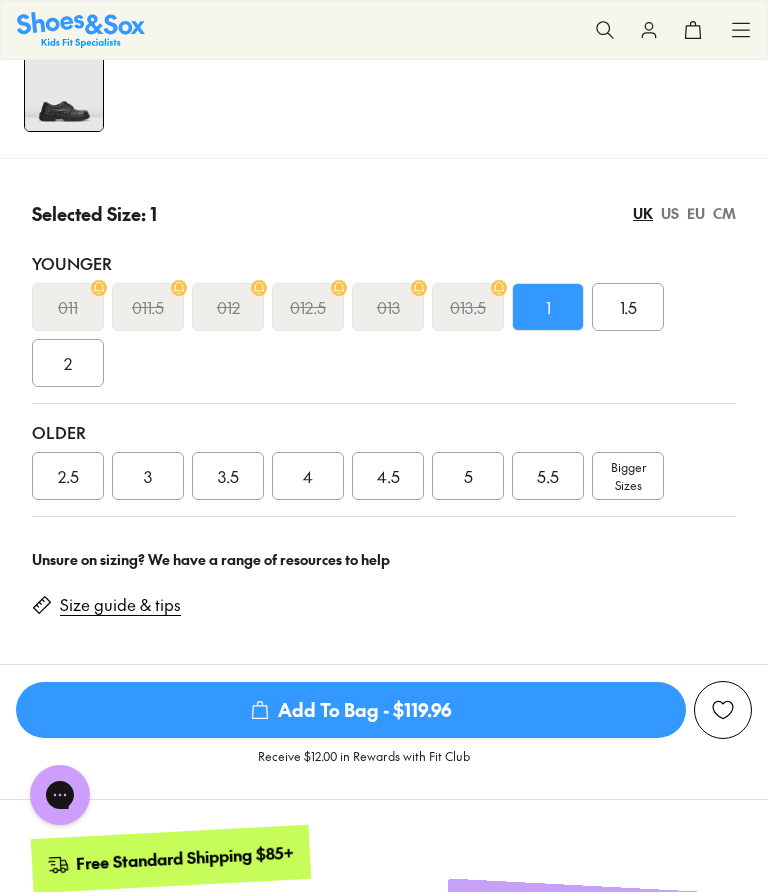 click on "CM" at bounding box center (724, 213) 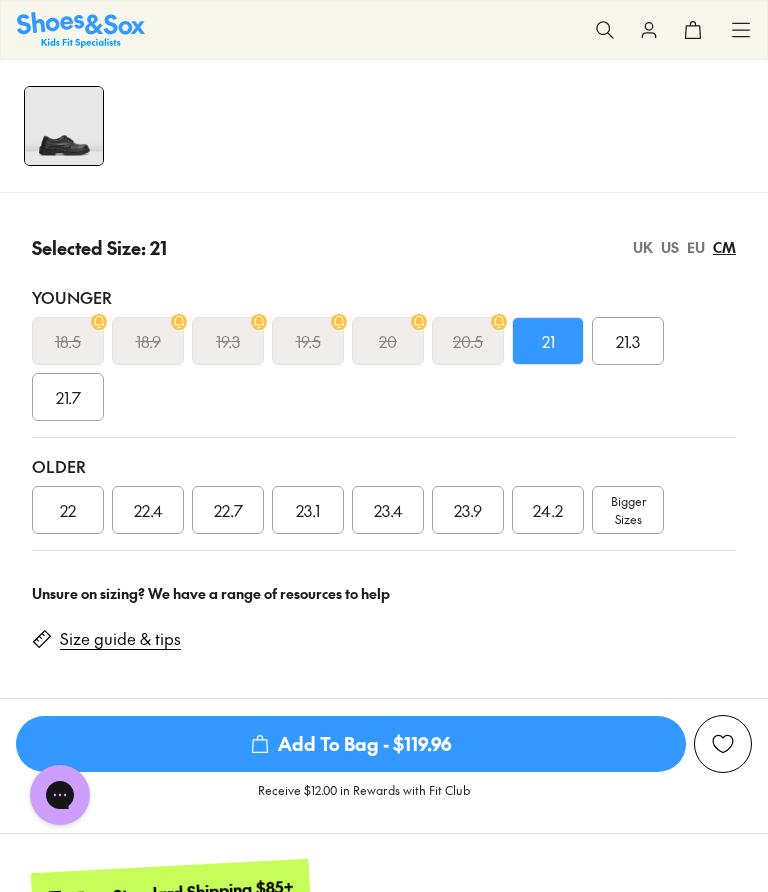 scroll, scrollTop: 1138, scrollLeft: 0, axis: vertical 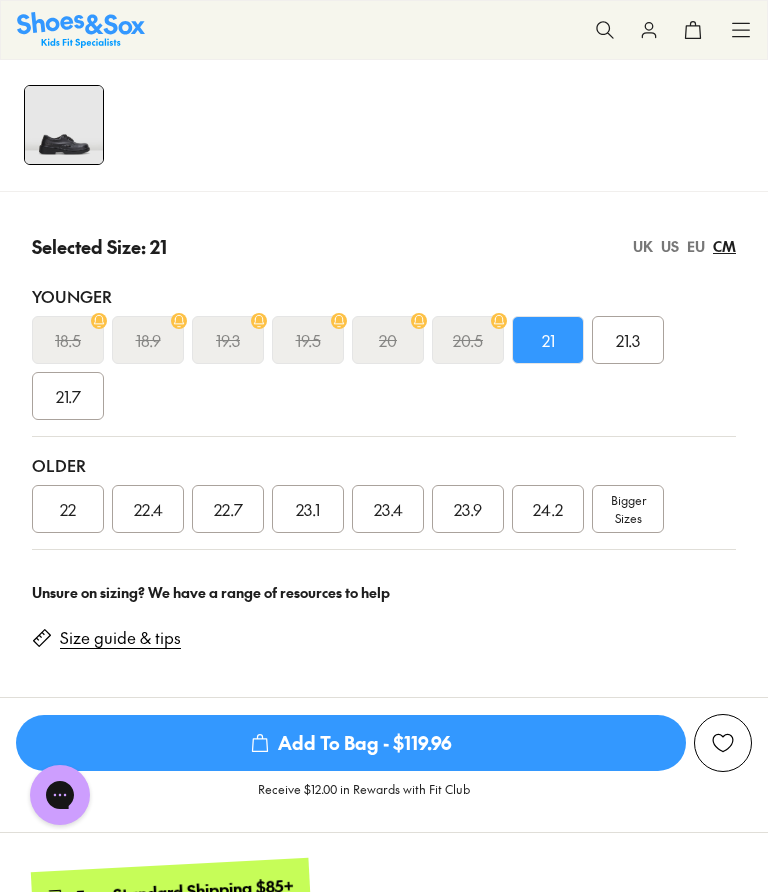 click on "UK" at bounding box center [643, 246] 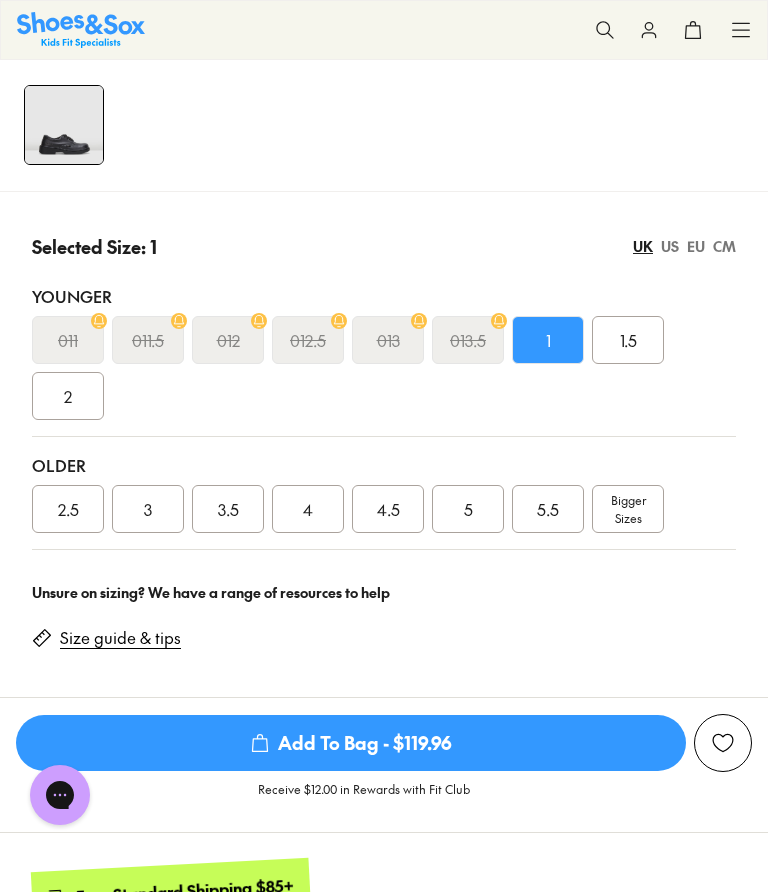click on "US" at bounding box center [670, 246] 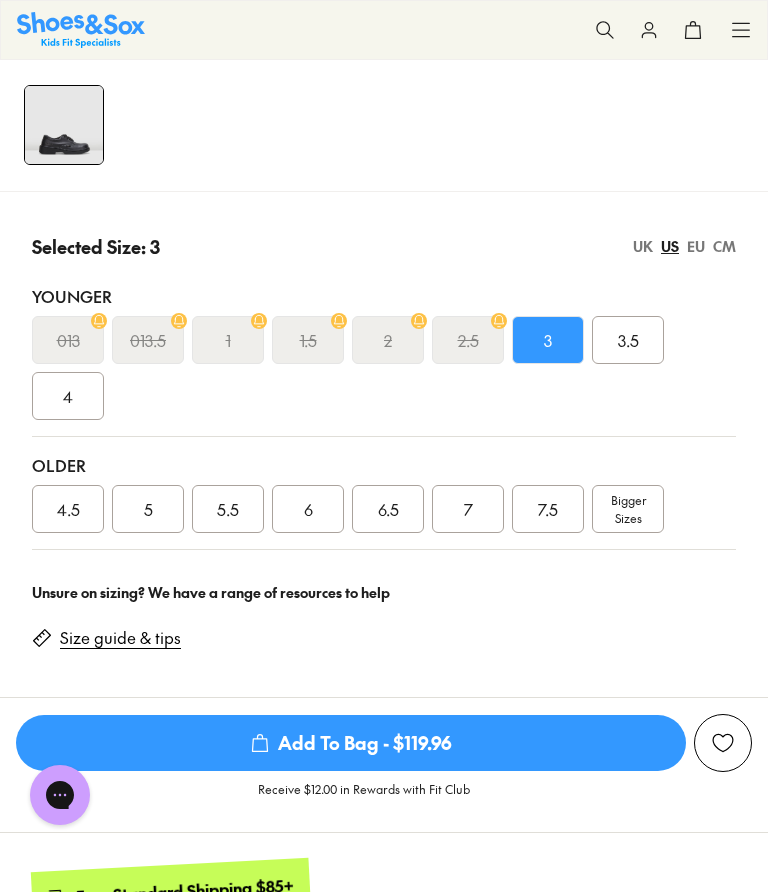click on "1" at bounding box center (228, 340) 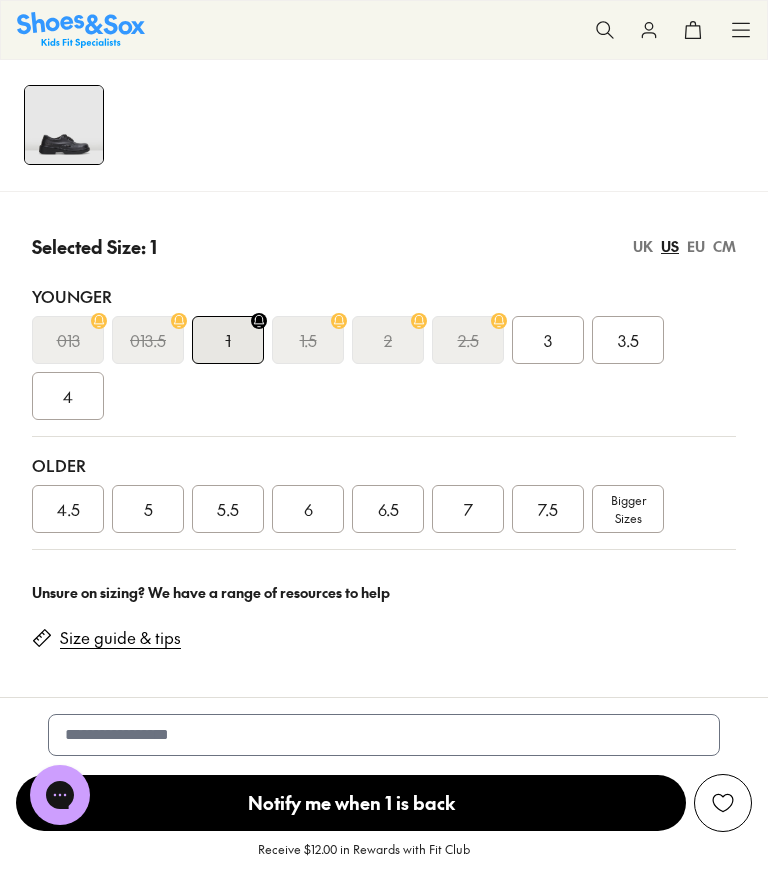 click on "CM" at bounding box center (724, 246) 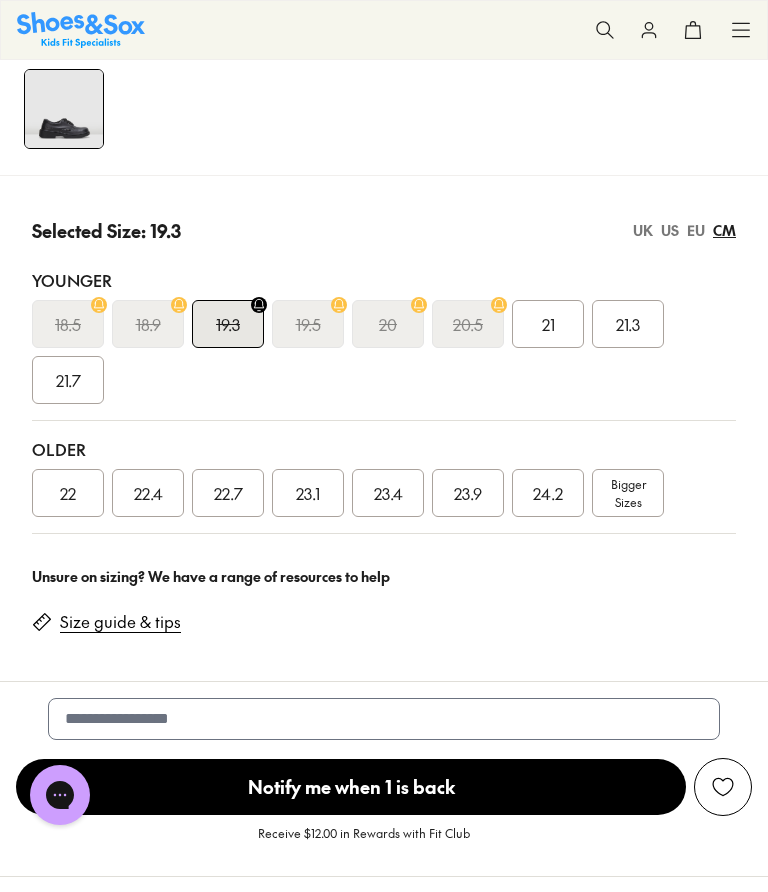 scroll, scrollTop: 1153, scrollLeft: 0, axis: vertical 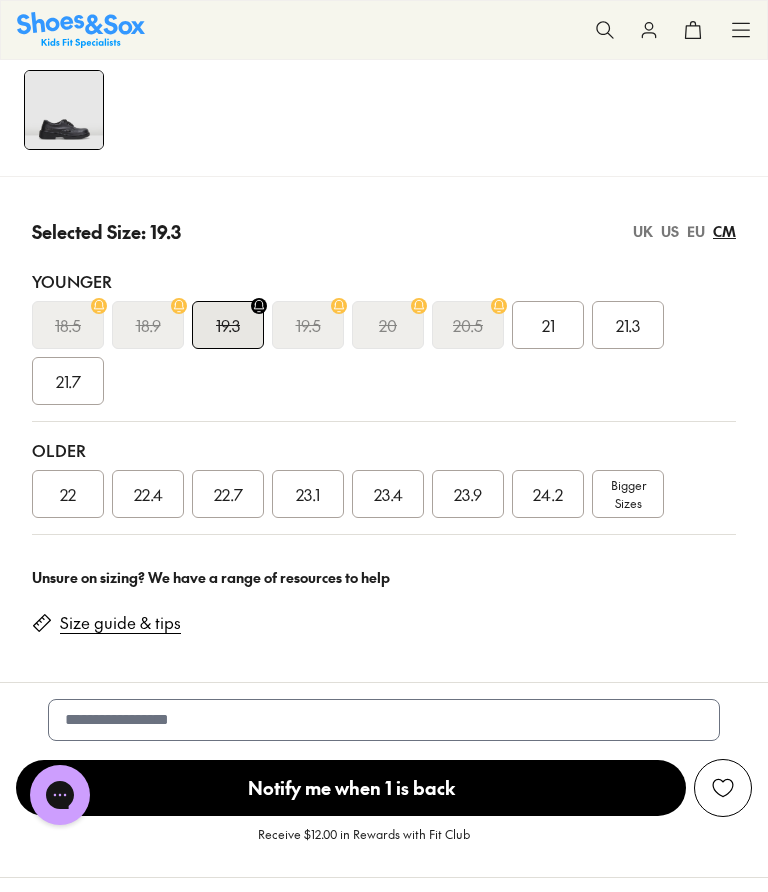 click on "21" at bounding box center [548, 325] 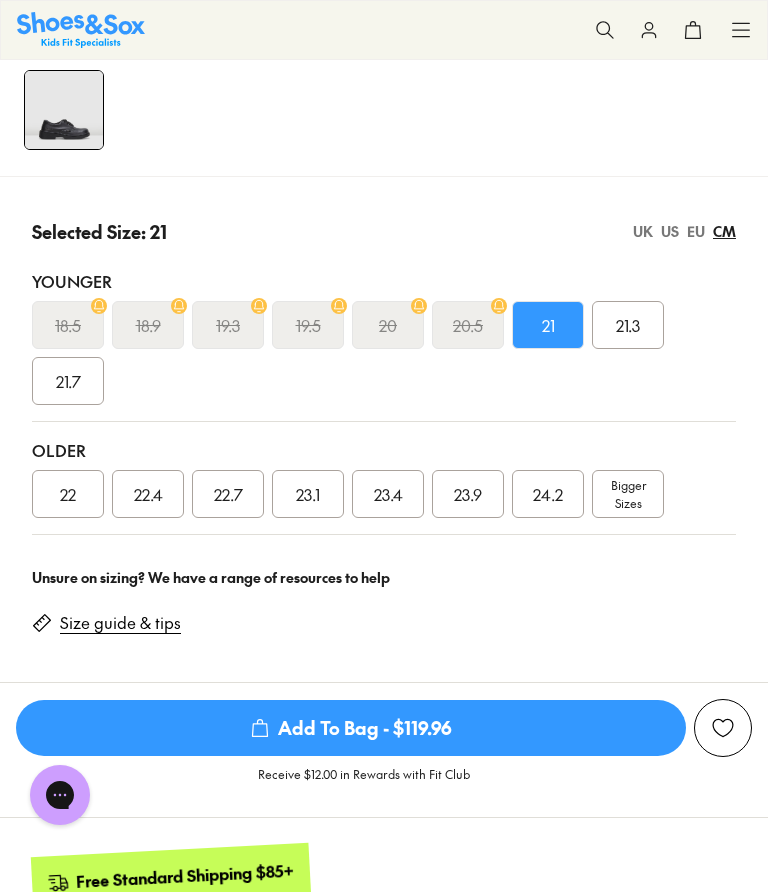 click on "US" at bounding box center [670, 231] 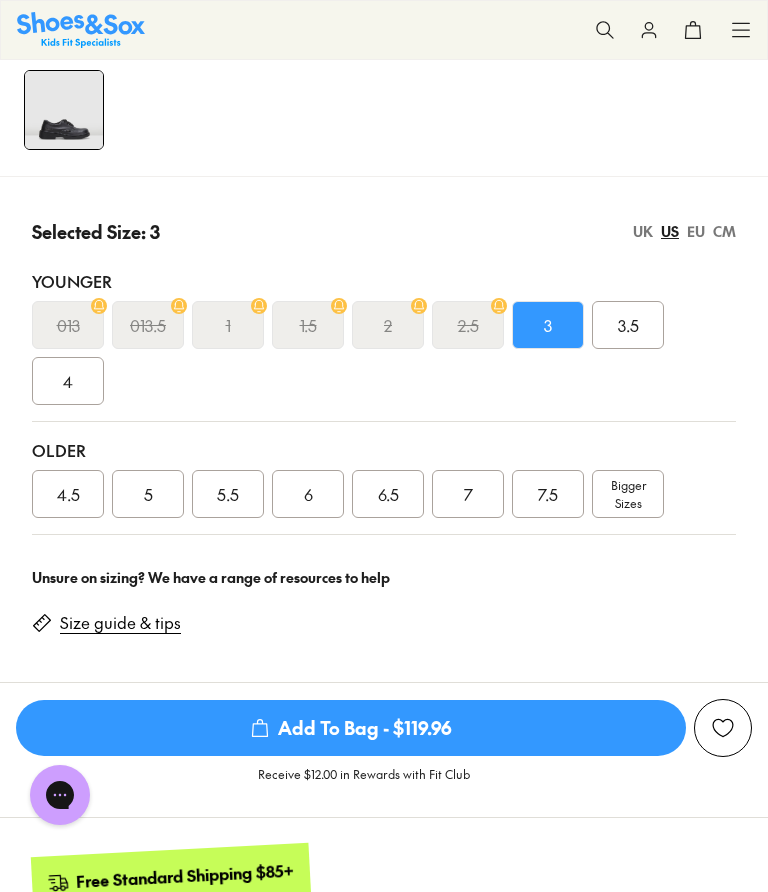 click on "UK" at bounding box center [643, 231] 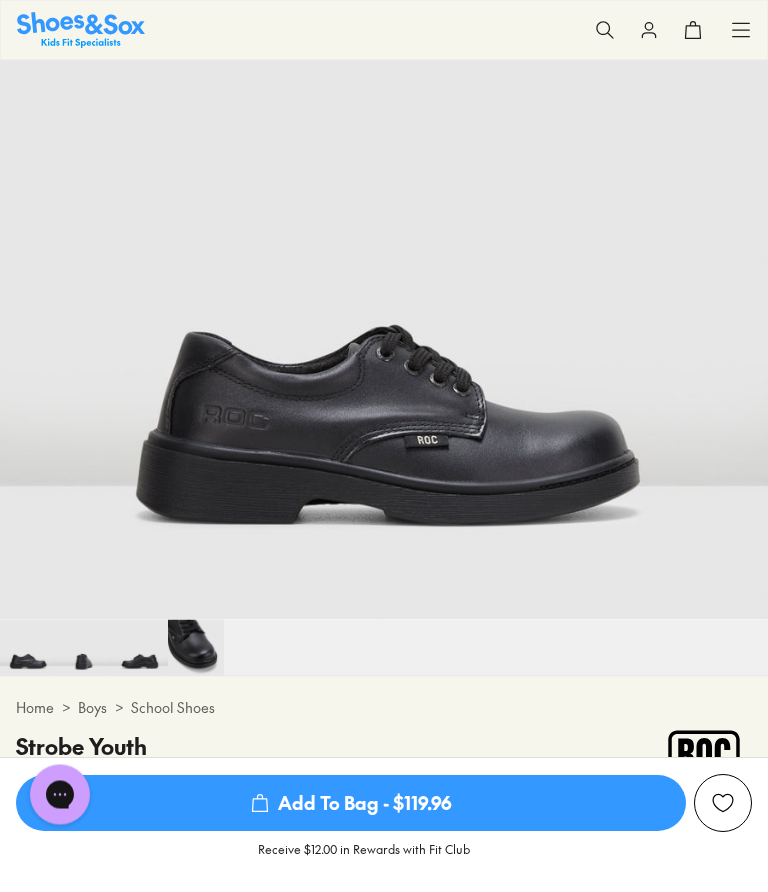 scroll, scrollTop: 245, scrollLeft: 0, axis: vertical 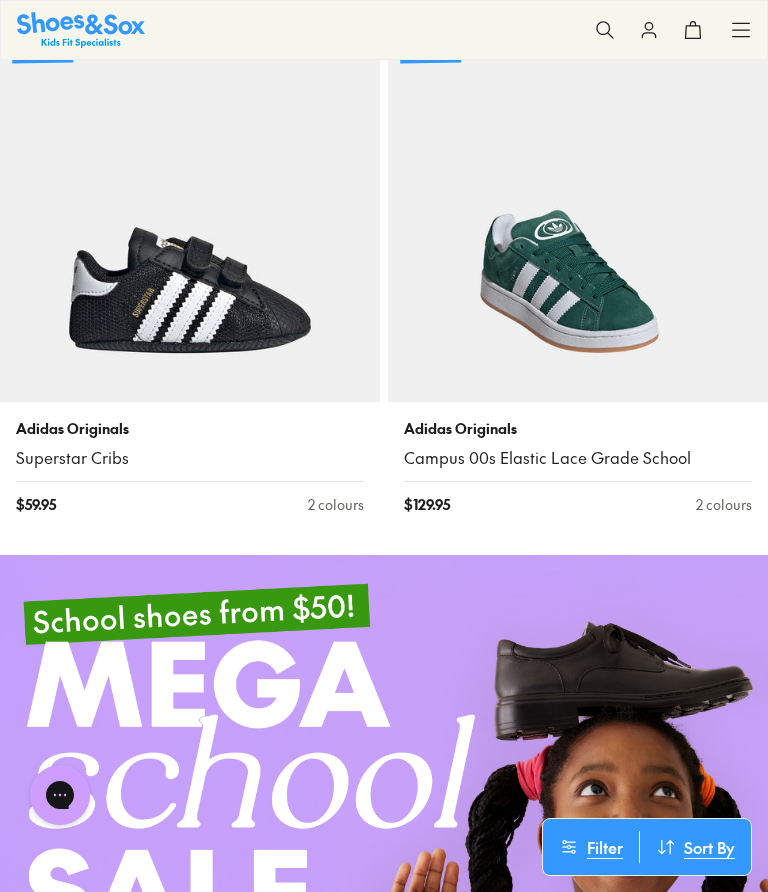 click at bounding box center [578, 212] 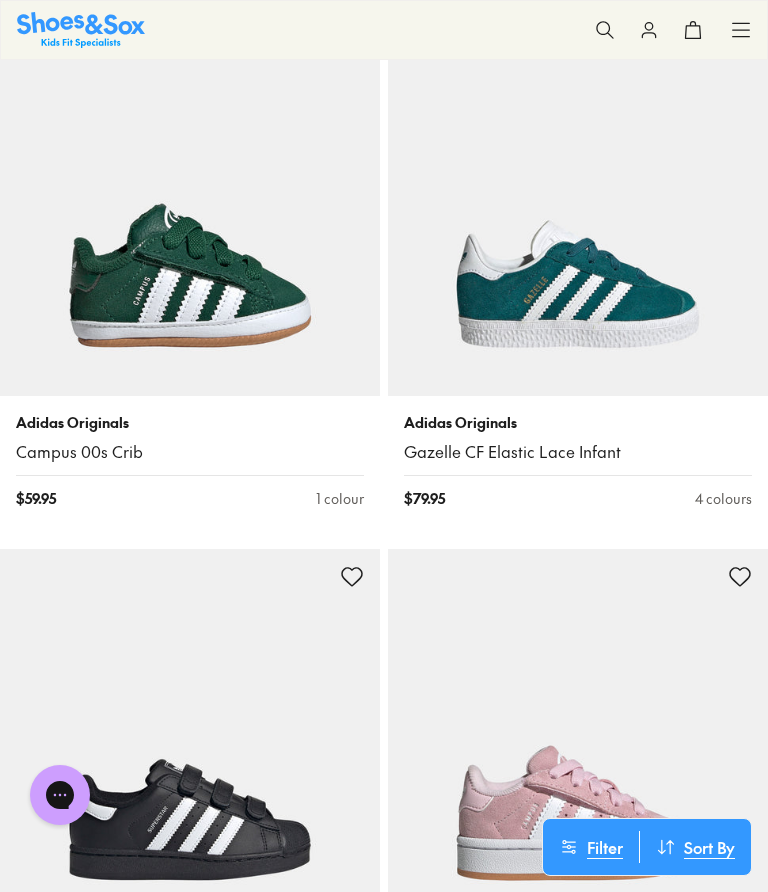 scroll, scrollTop: 9360, scrollLeft: 0, axis: vertical 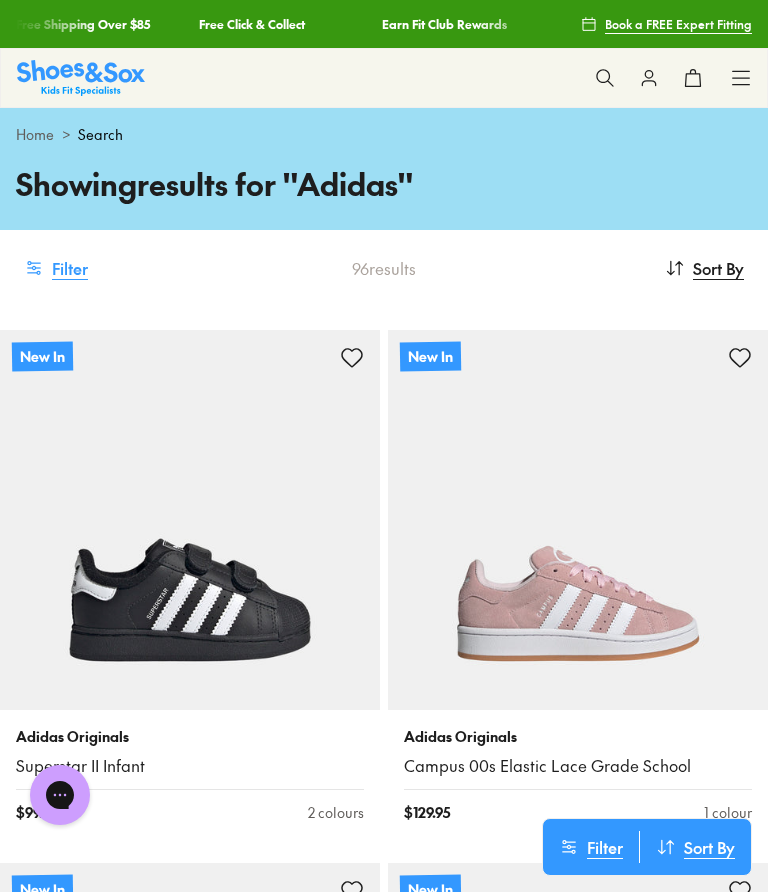 click on "Filter" at bounding box center (56, 268) 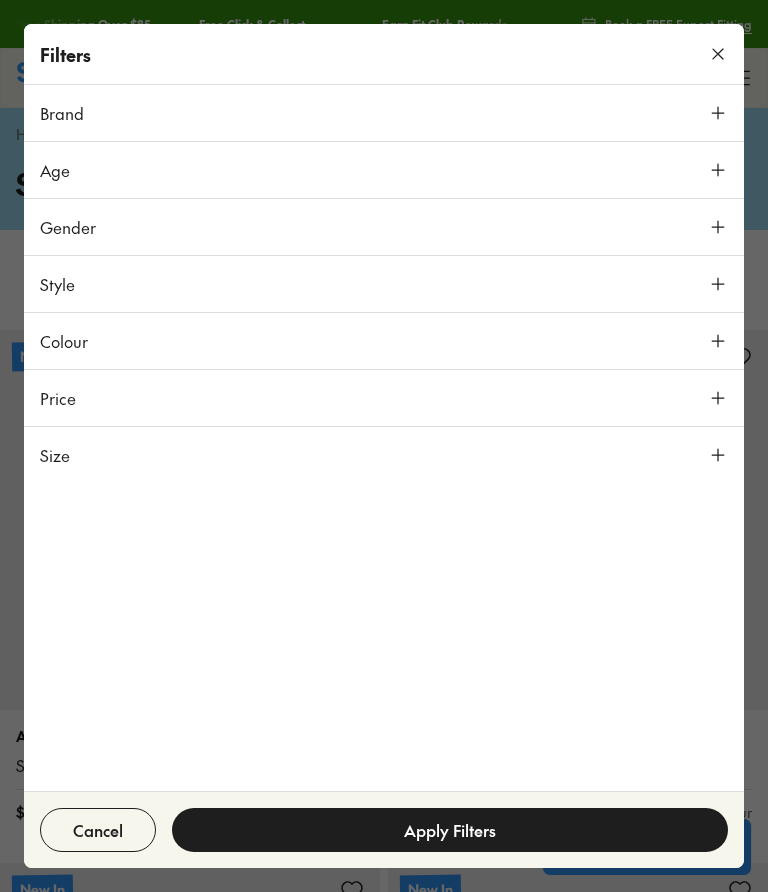click on "Gender" at bounding box center [384, 227] 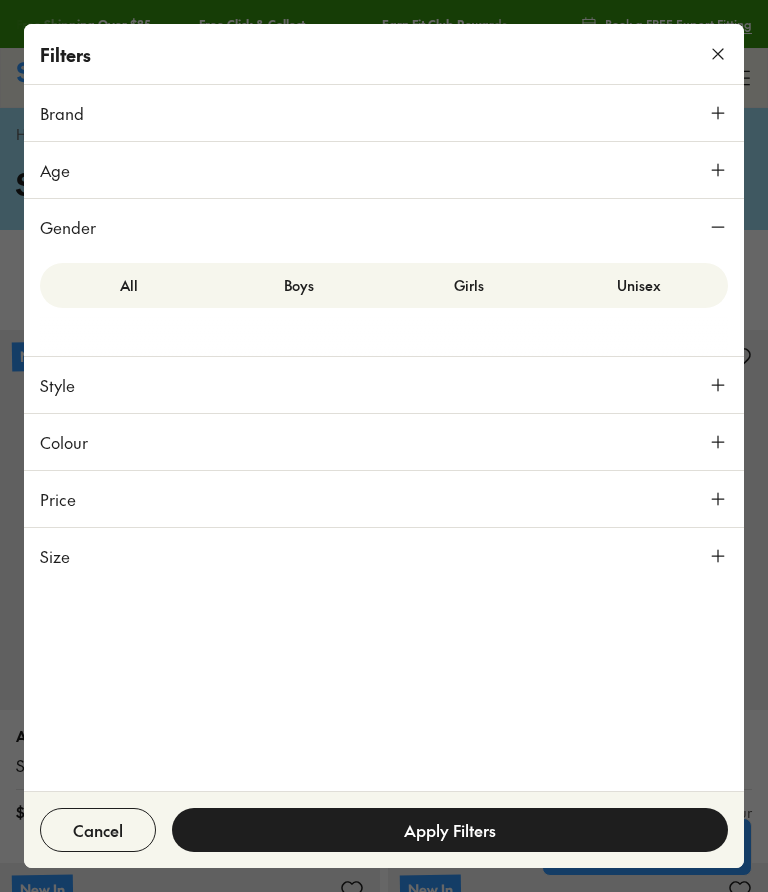click on "Boys" at bounding box center [299, 285] 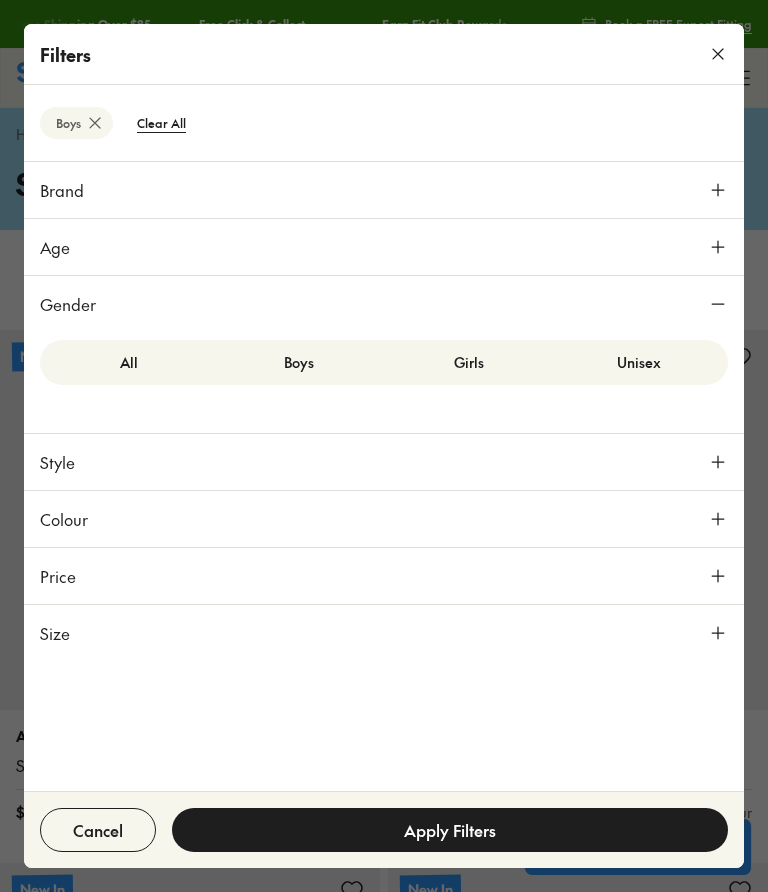 scroll, scrollTop: 206, scrollLeft: 0, axis: vertical 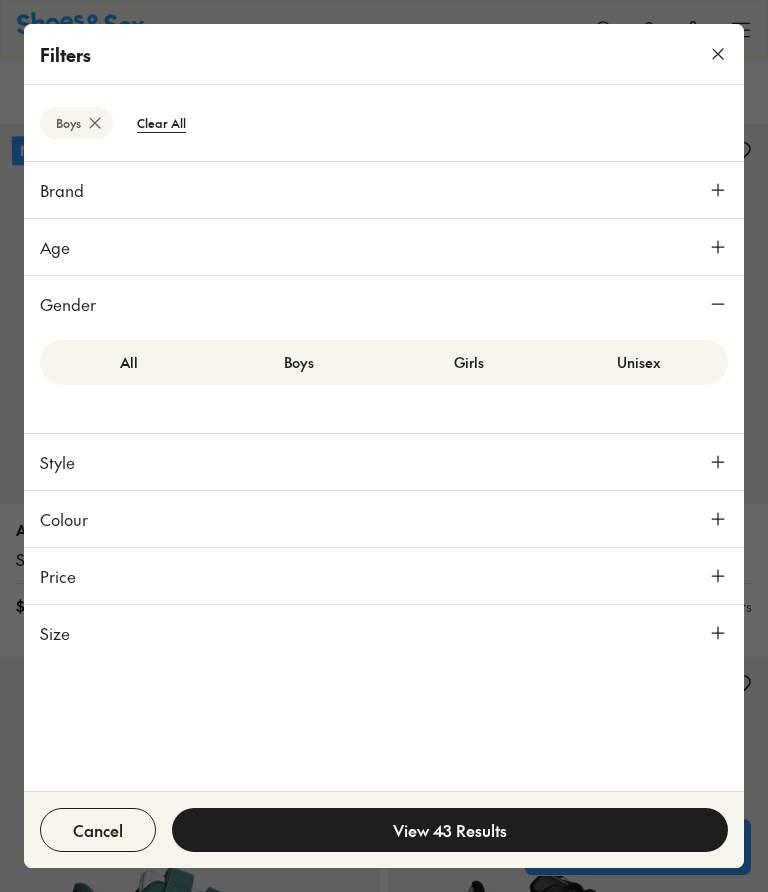 click on "Size" at bounding box center [384, 633] 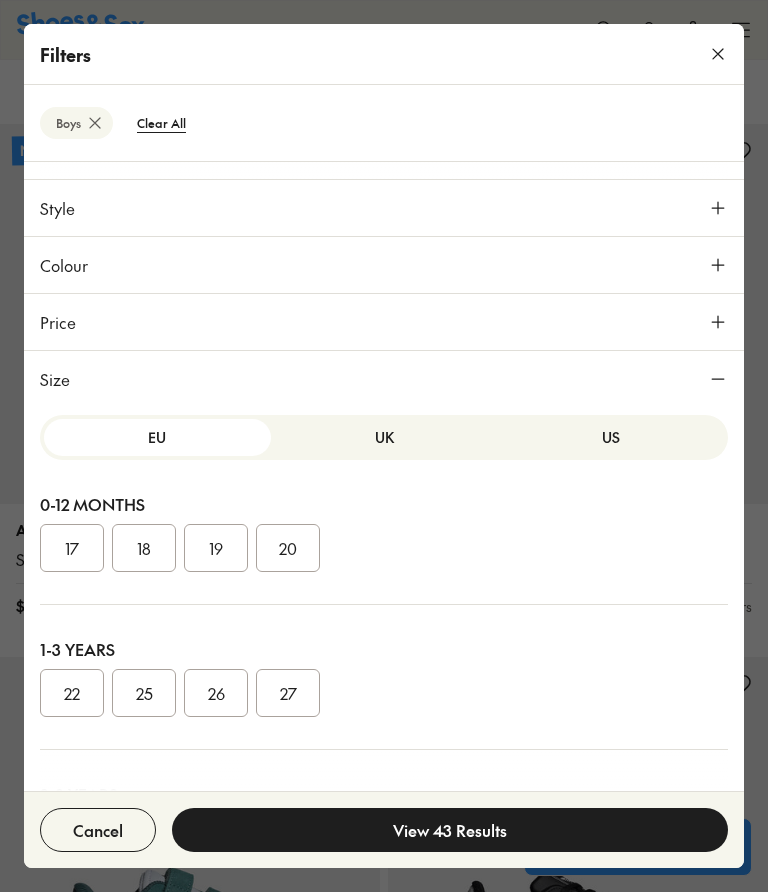 scroll, scrollTop: 254, scrollLeft: 0, axis: vertical 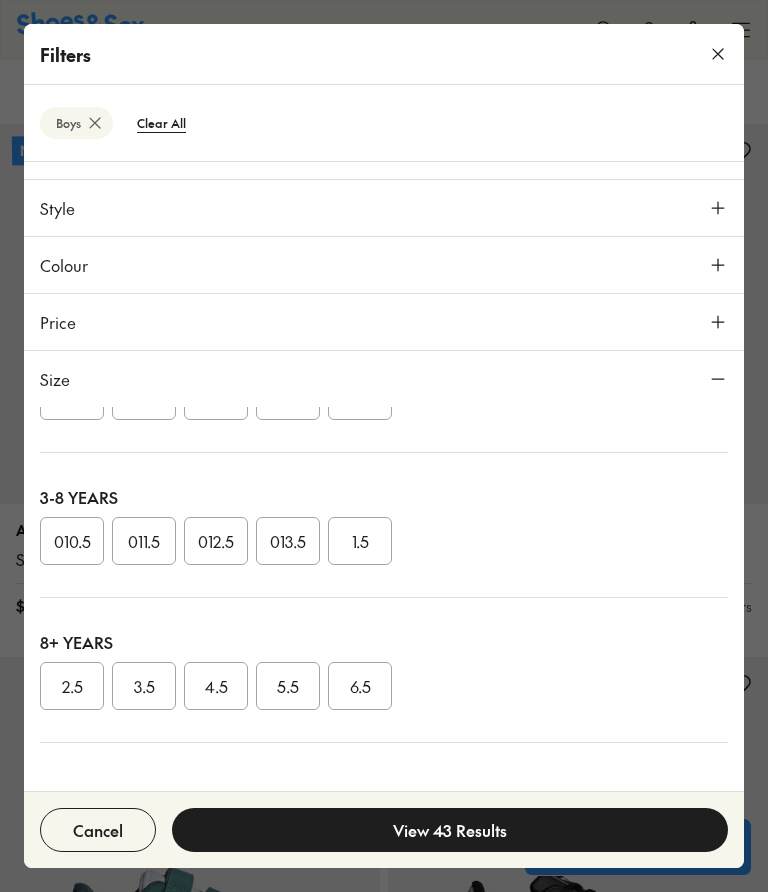 click on "1.5" at bounding box center [360, 541] 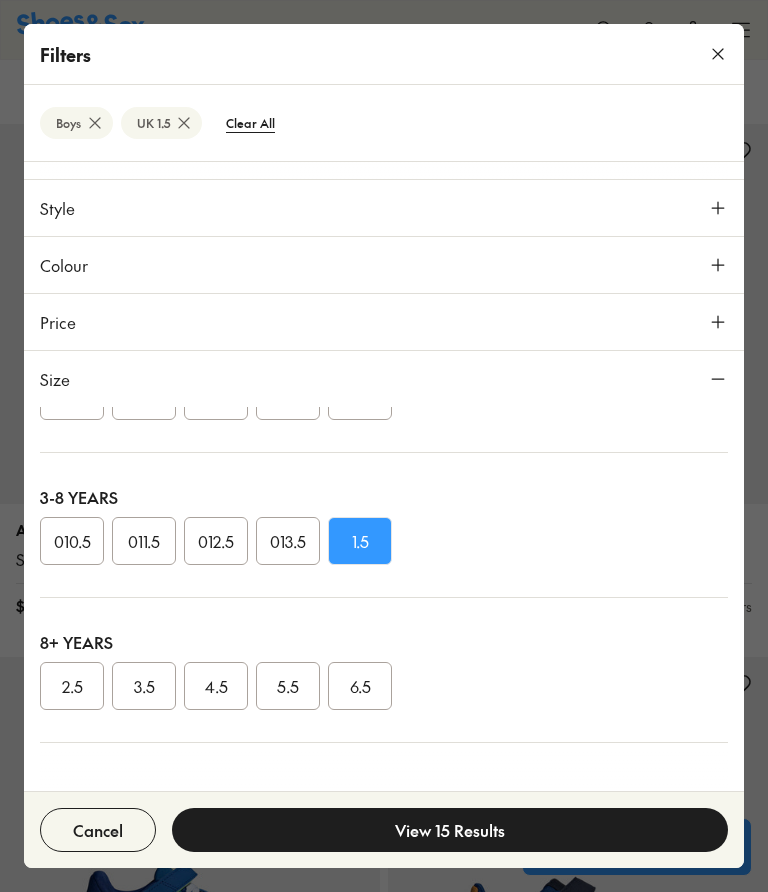 click on "View 15 Results" at bounding box center [450, 830] 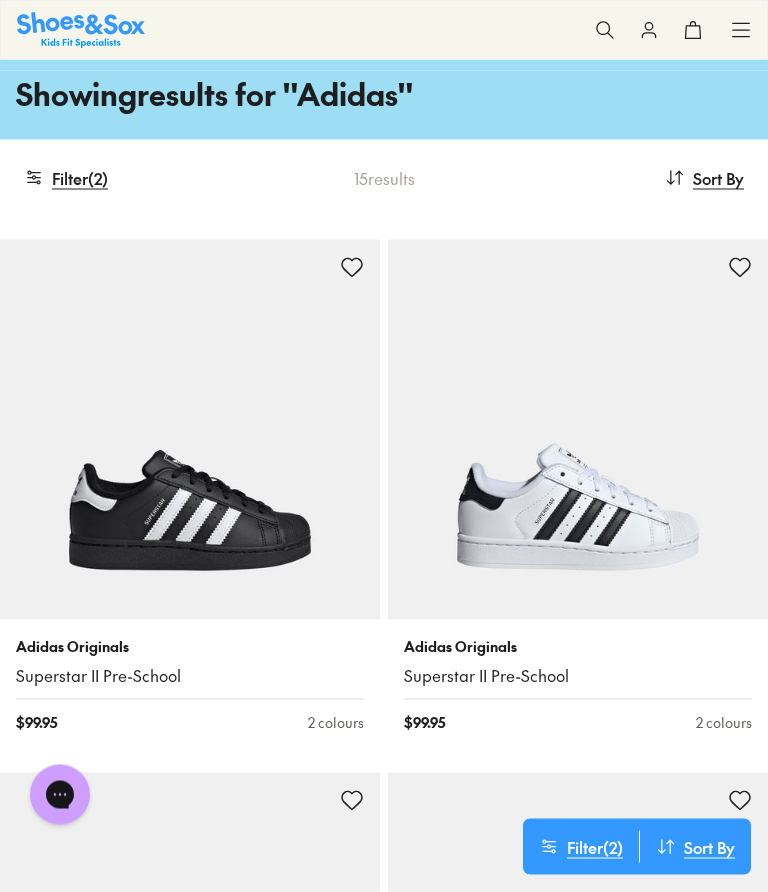 scroll, scrollTop: 0, scrollLeft: 0, axis: both 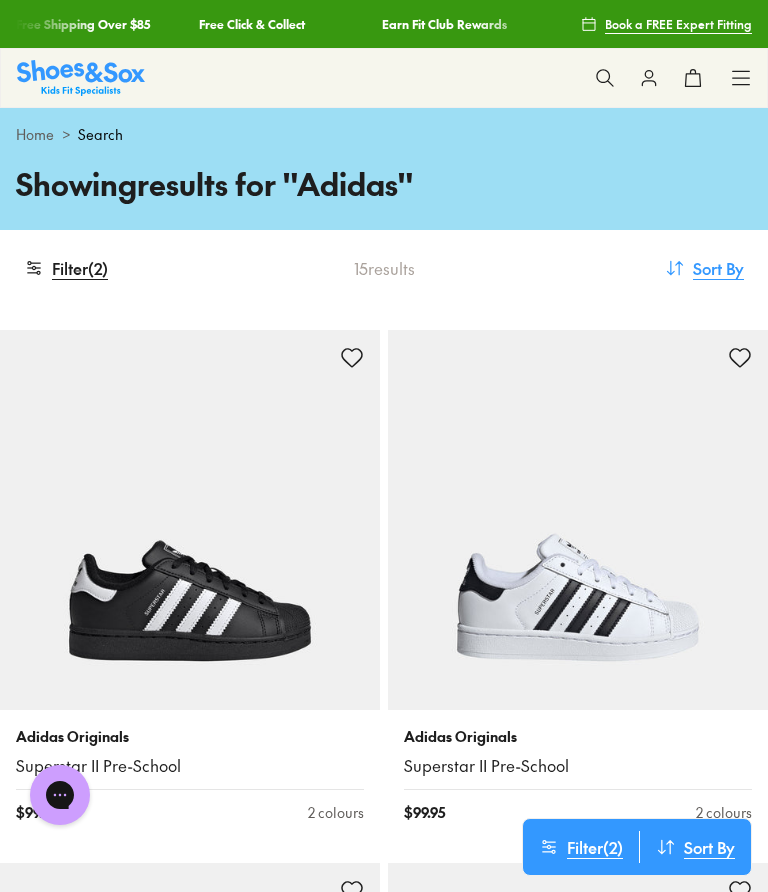 click on "Sort By" at bounding box center [718, 268] 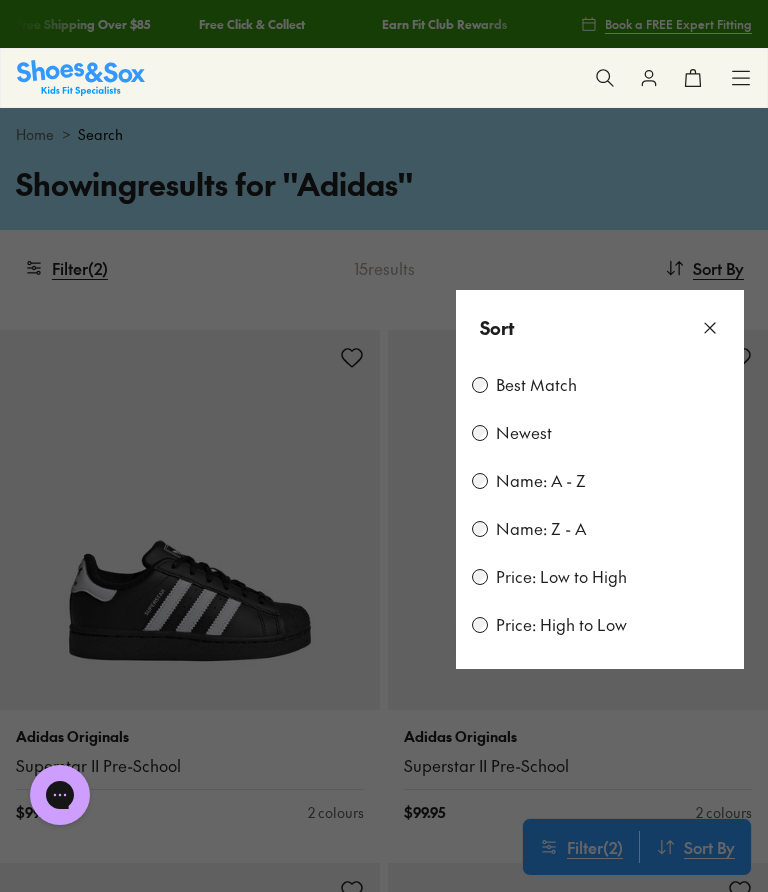 click at bounding box center (384, 446) 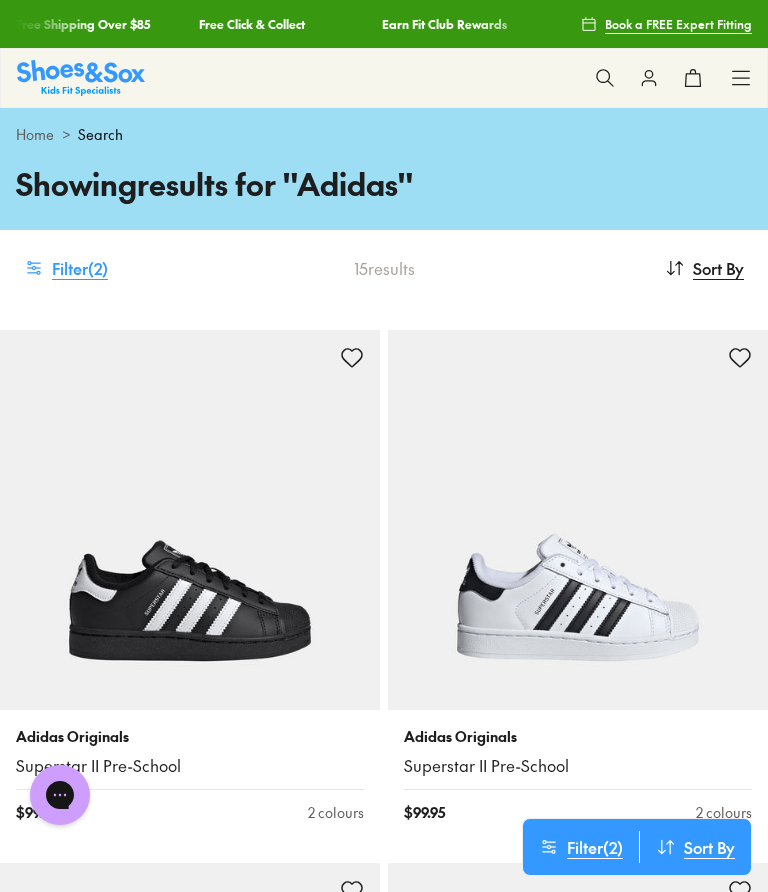 click on "Filter  ( 2 )" at bounding box center [66, 268] 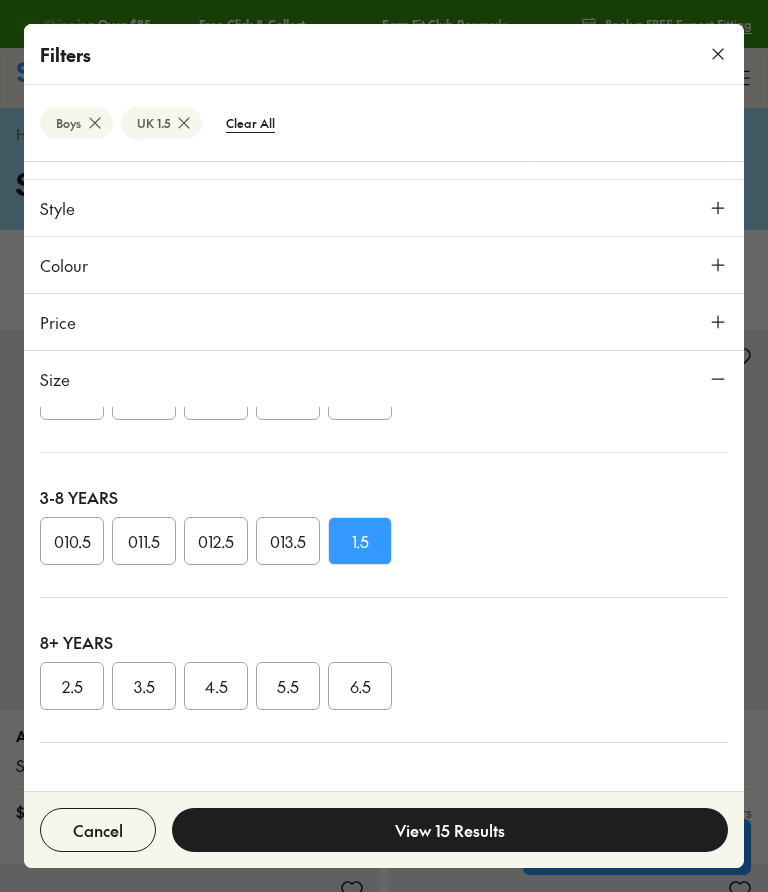 click at bounding box center (718, 54) 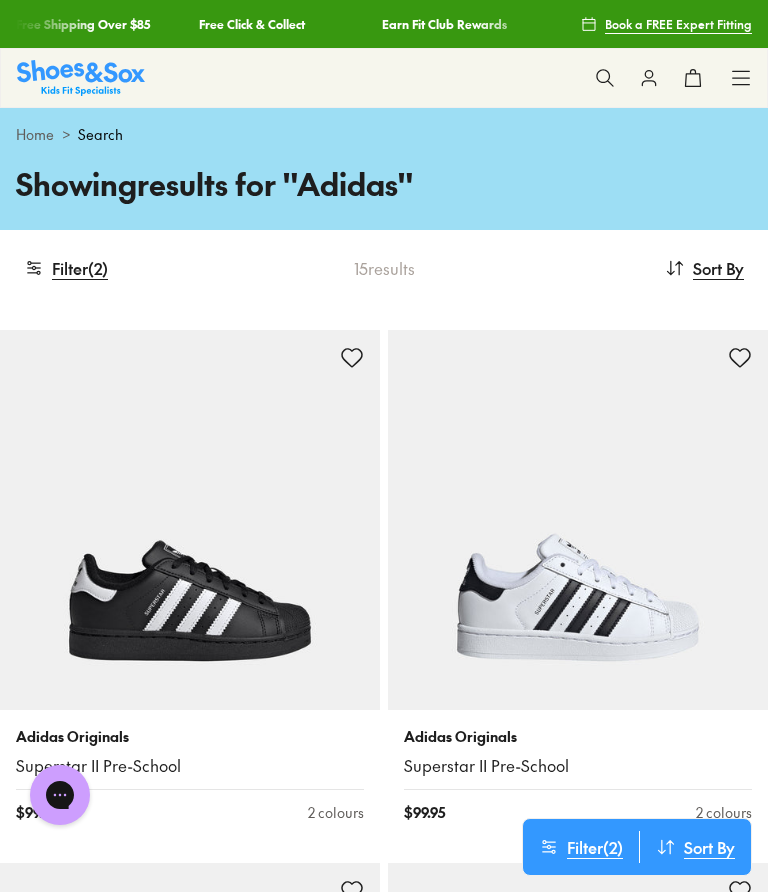 scroll, scrollTop: 170, scrollLeft: 0, axis: vertical 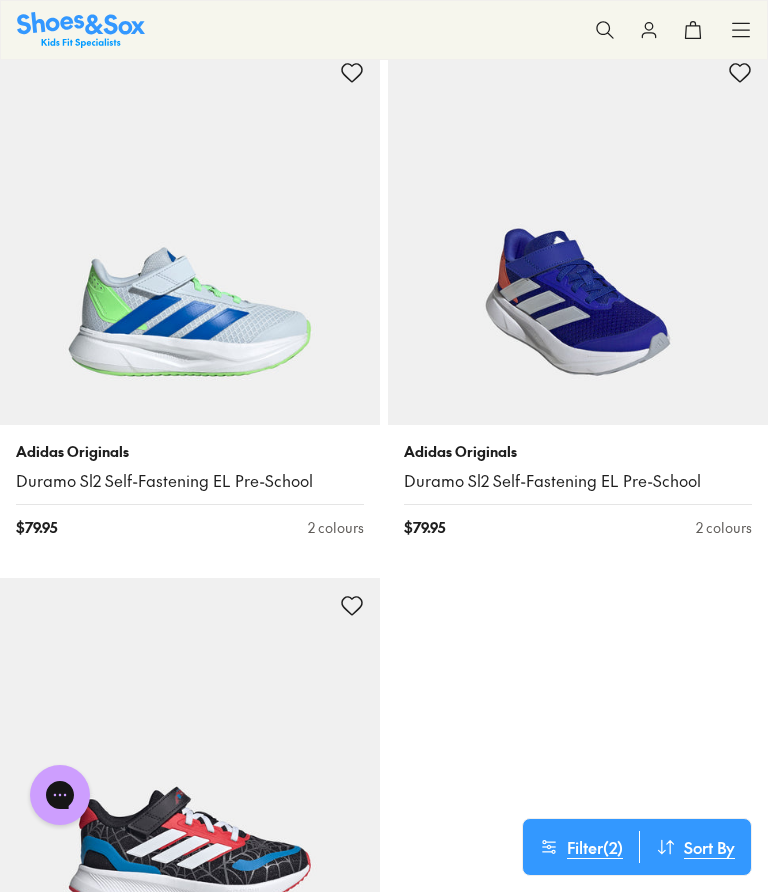 click at bounding box center (578, 235) 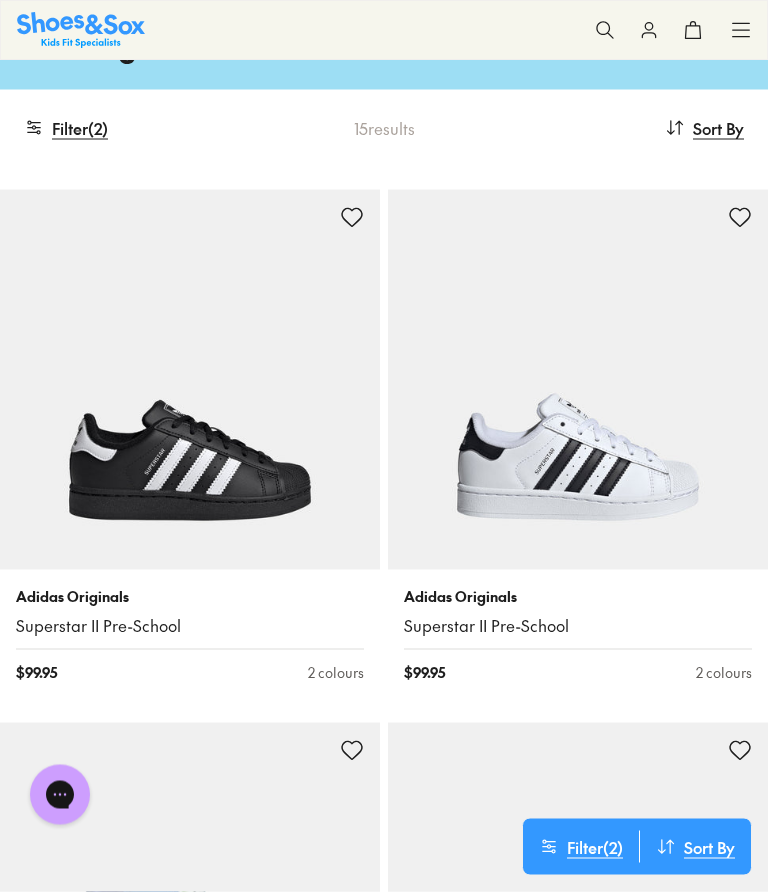 scroll, scrollTop: 0, scrollLeft: 0, axis: both 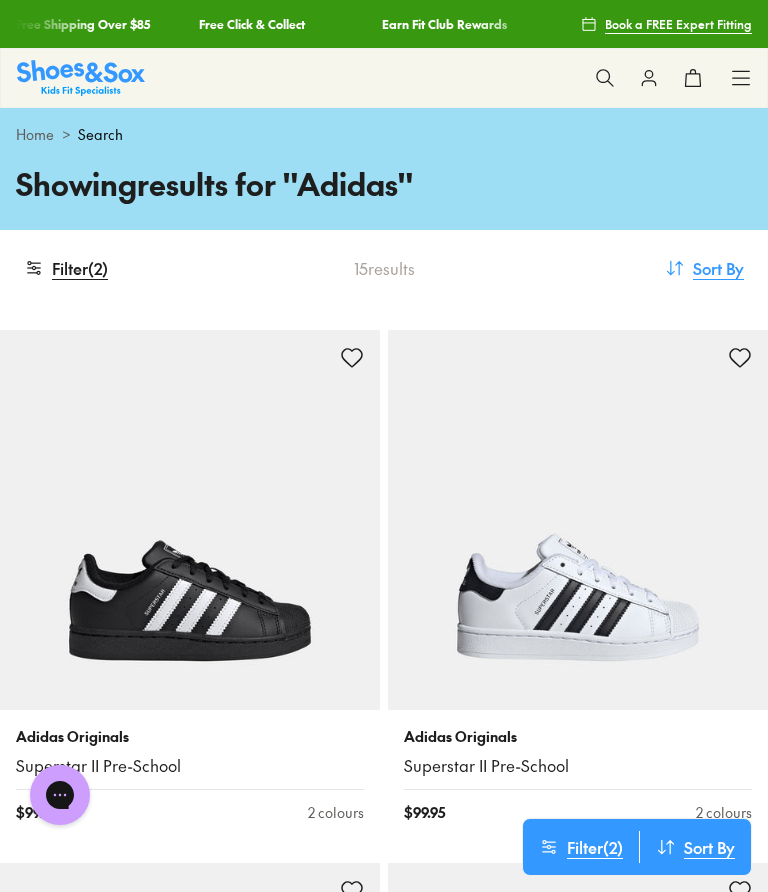 click on "Sort By" at bounding box center (718, 268) 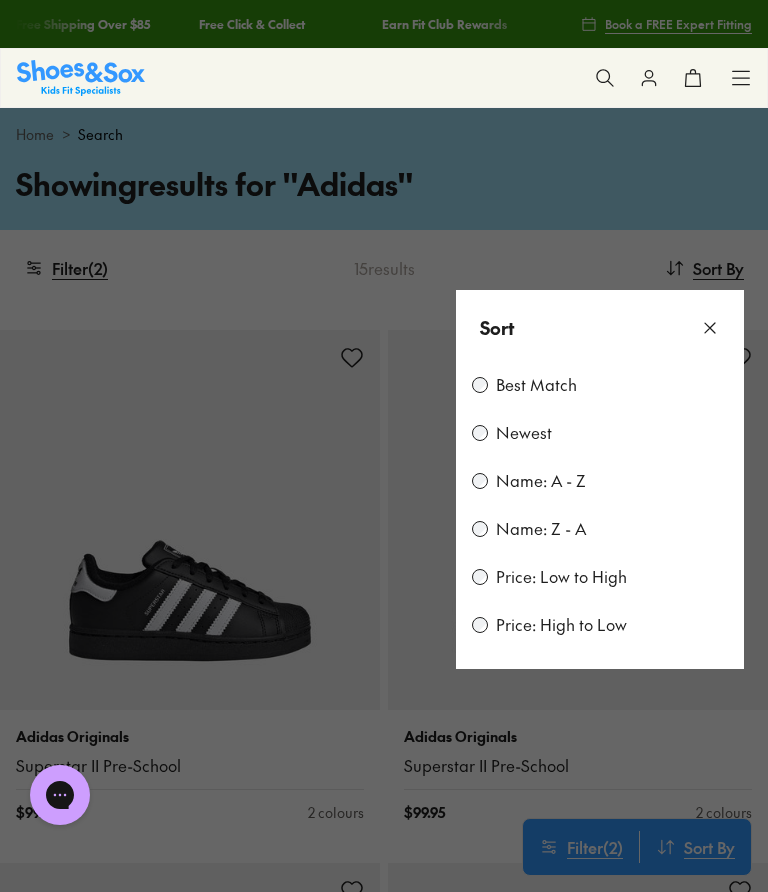 click on "Price: Low to High" at bounding box center (600, 577) 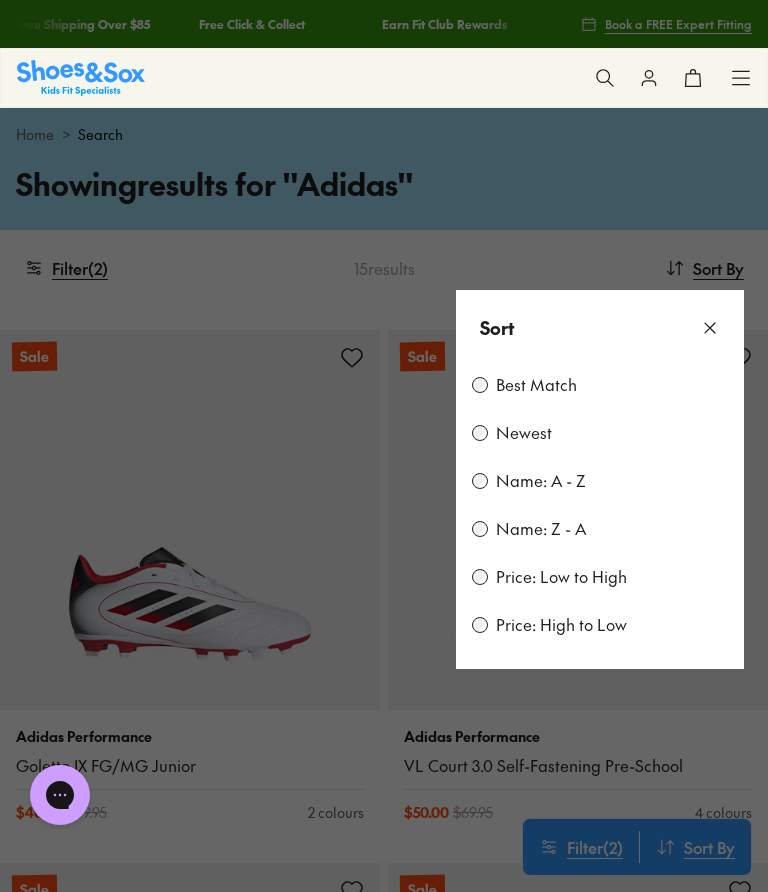 click at bounding box center [384, 446] 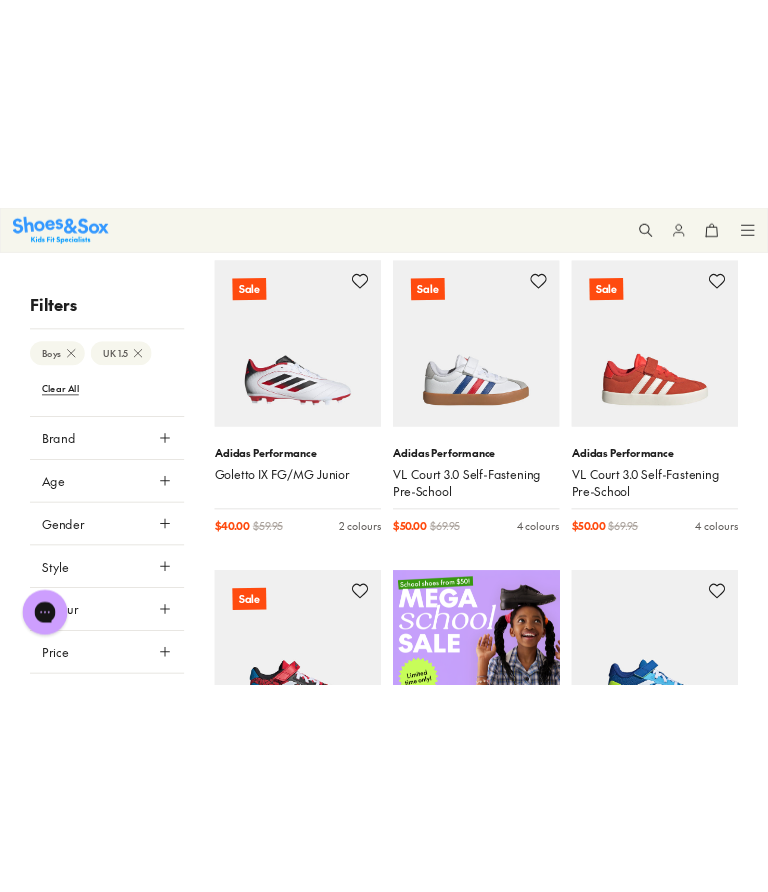 scroll, scrollTop: 243, scrollLeft: 0, axis: vertical 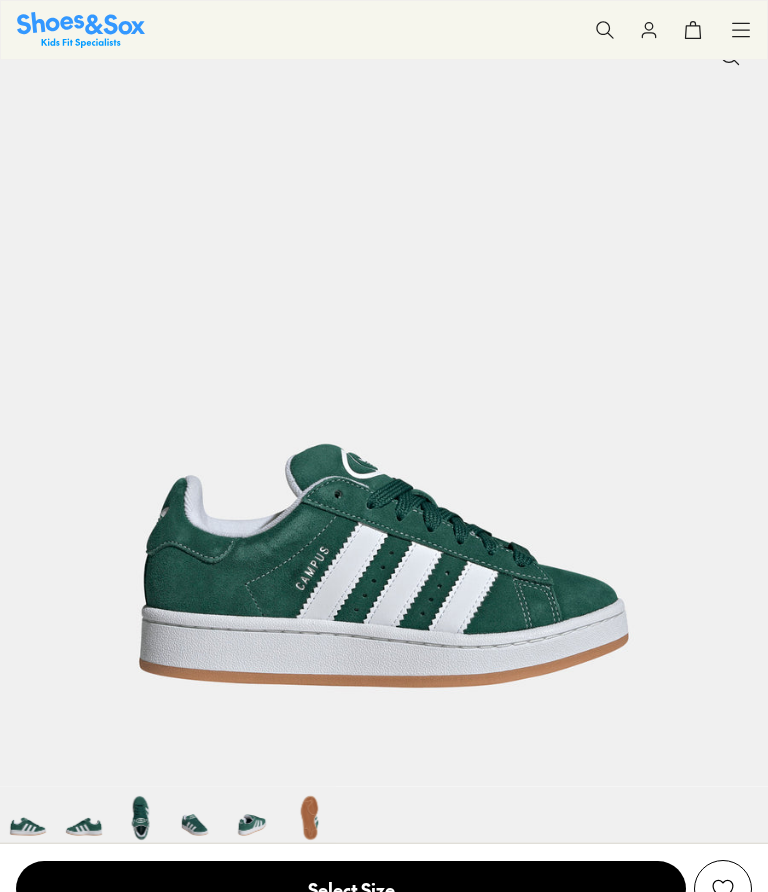select on "*" 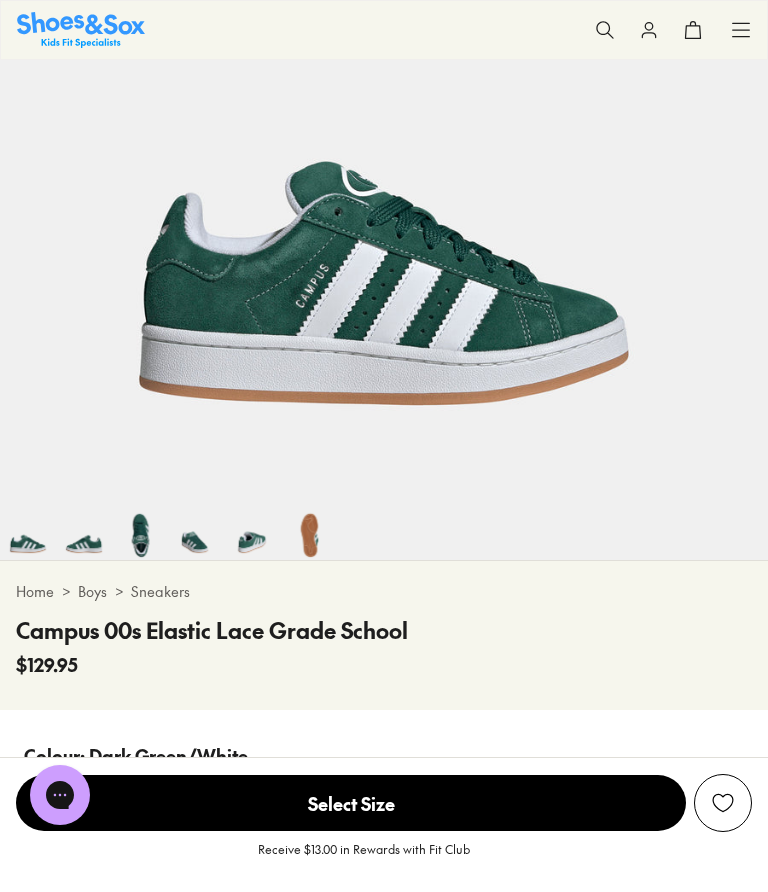 scroll, scrollTop: 398, scrollLeft: 0, axis: vertical 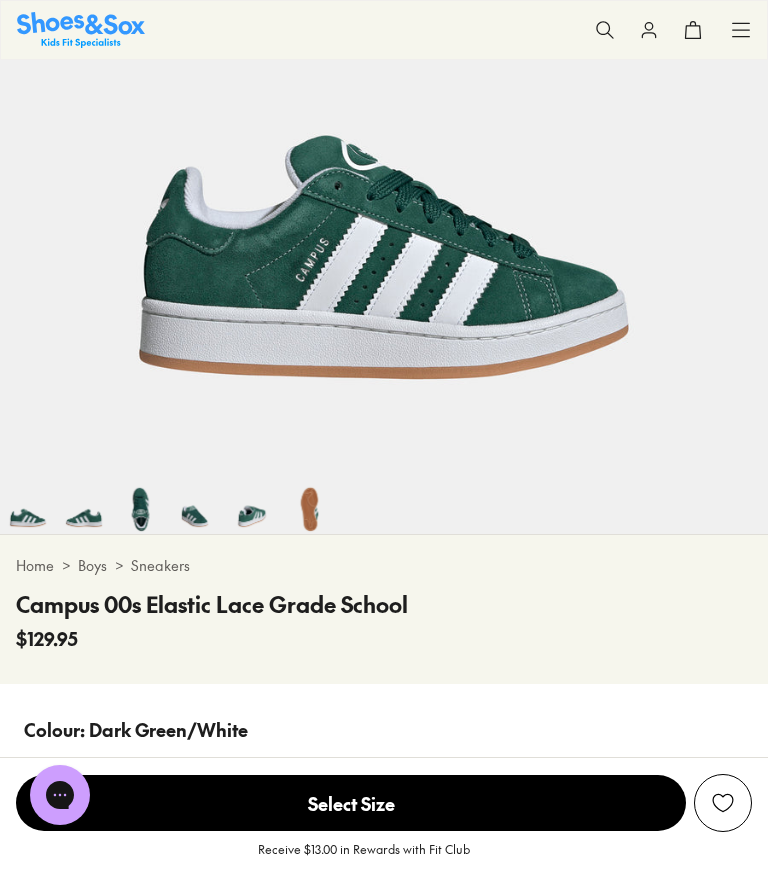 click at bounding box center (84, 506) 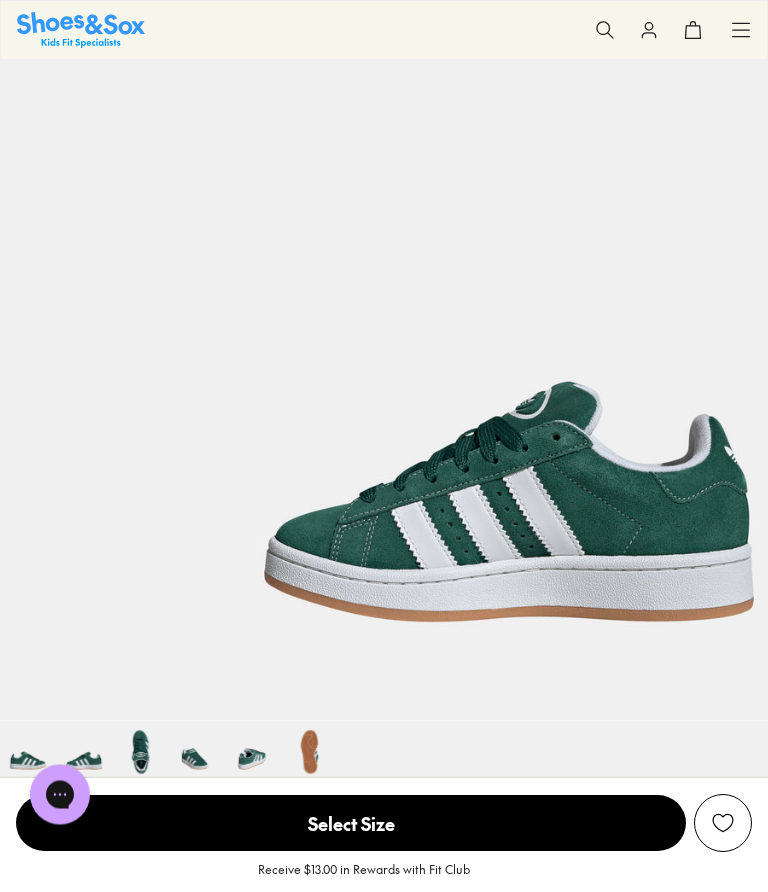 scroll, scrollTop: 0, scrollLeft: 768, axis: horizontal 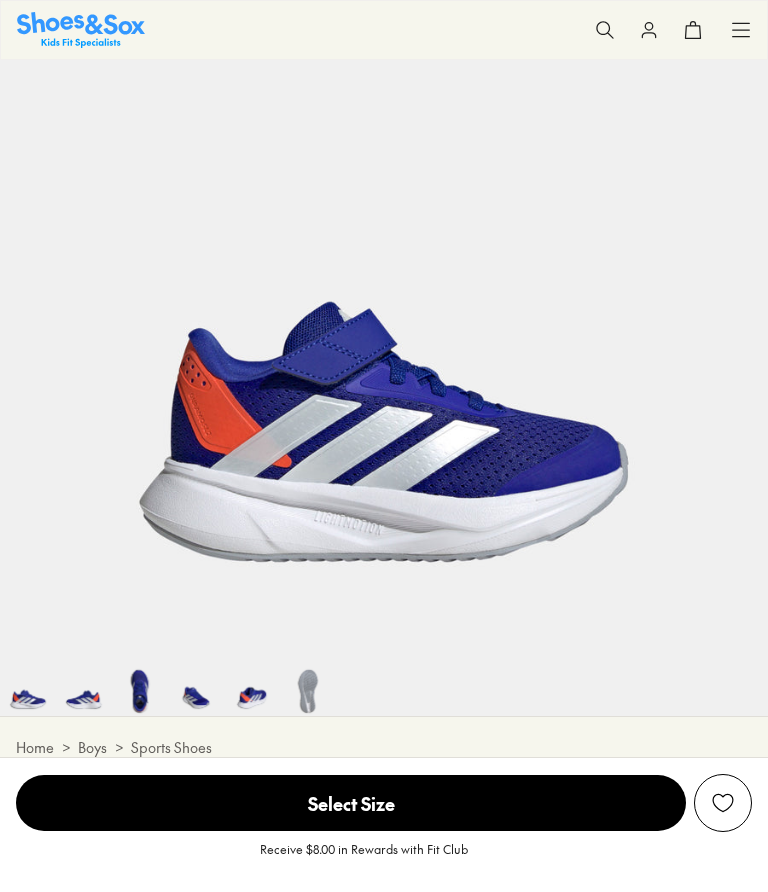 select on "*" 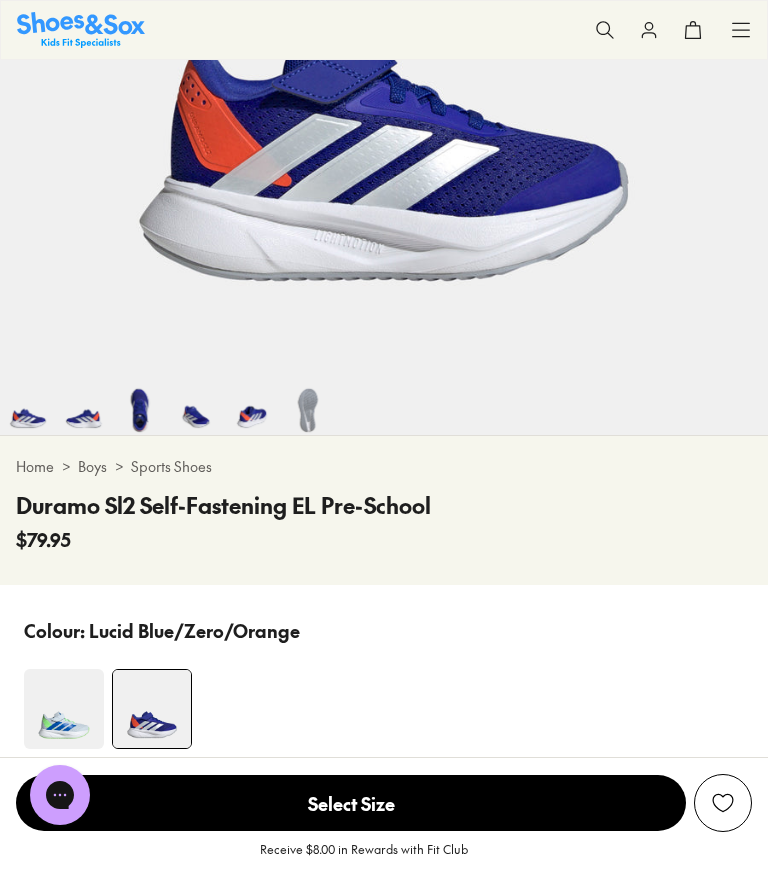 scroll, scrollTop: 451, scrollLeft: 0, axis: vertical 